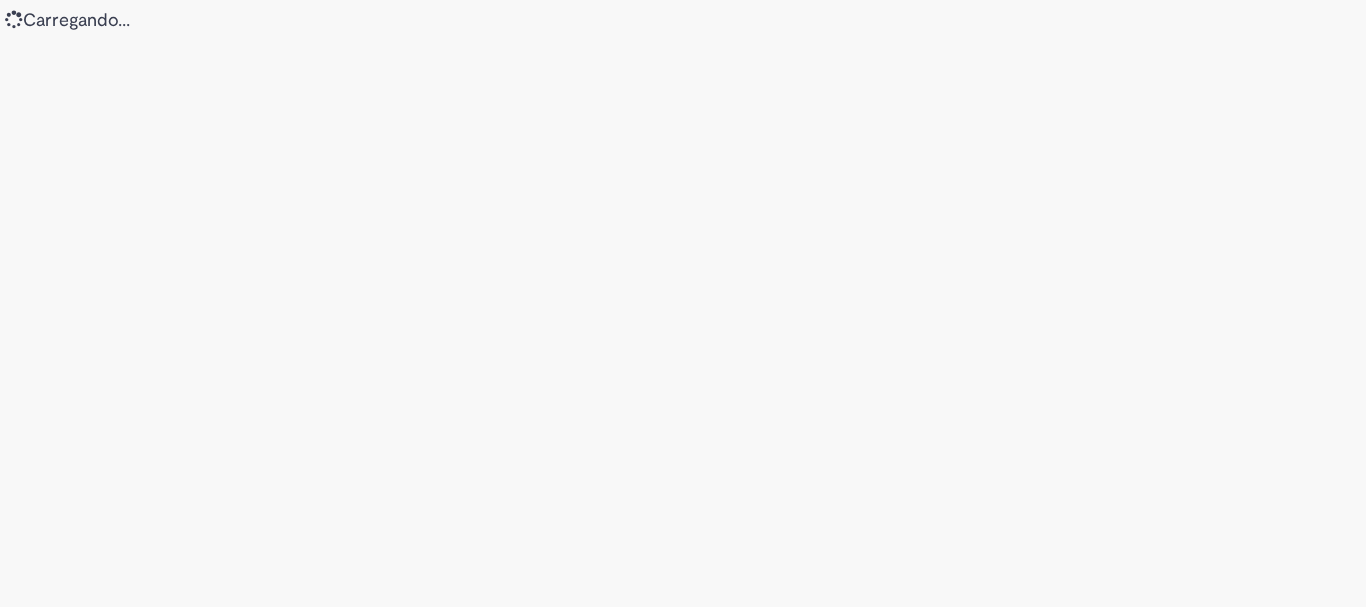 scroll, scrollTop: 0, scrollLeft: 0, axis: both 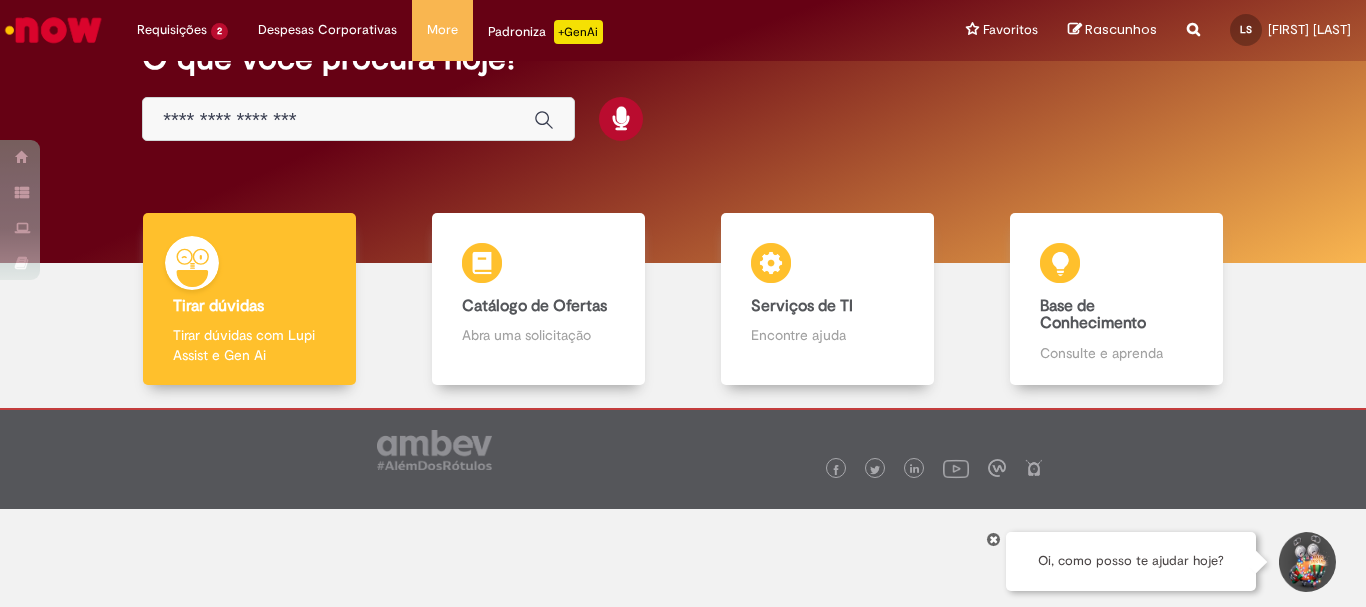 click at bounding box center (358, 119) 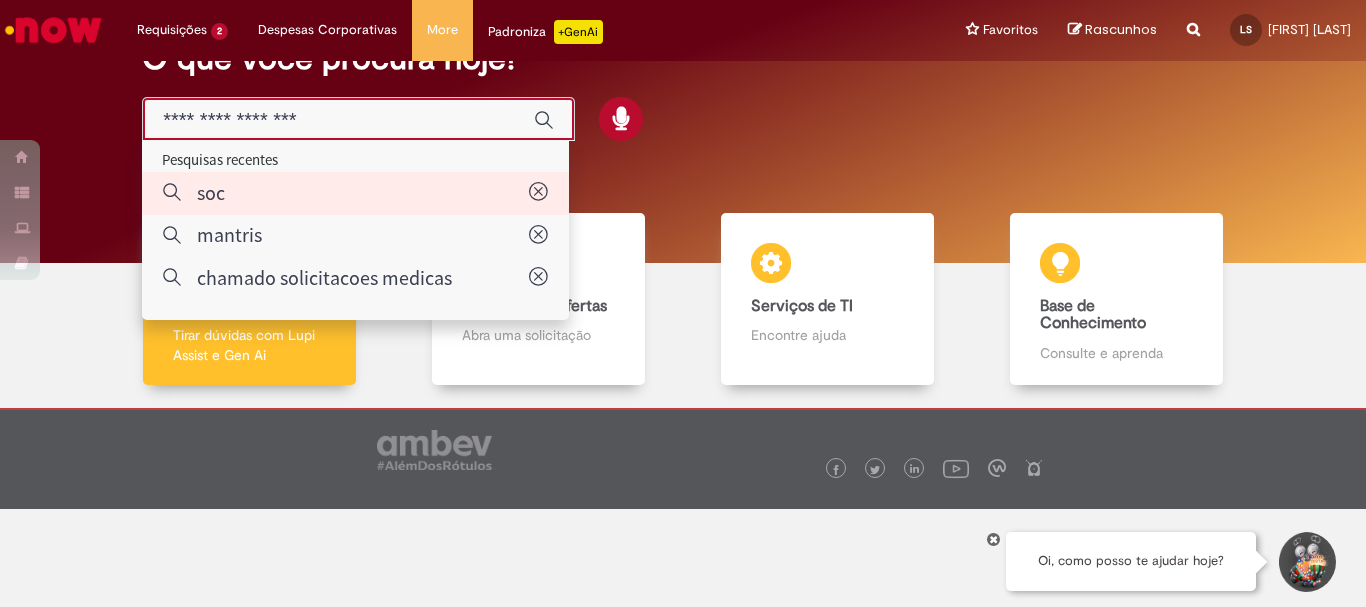 type on "***" 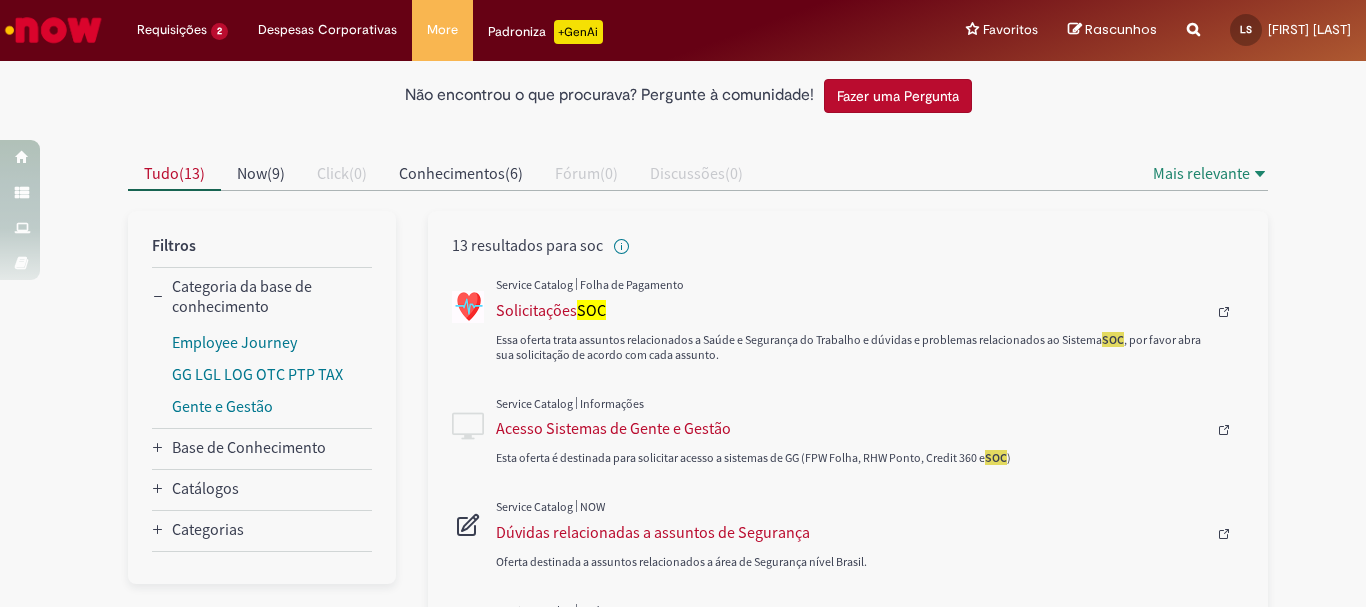 scroll, scrollTop: 200, scrollLeft: 0, axis: vertical 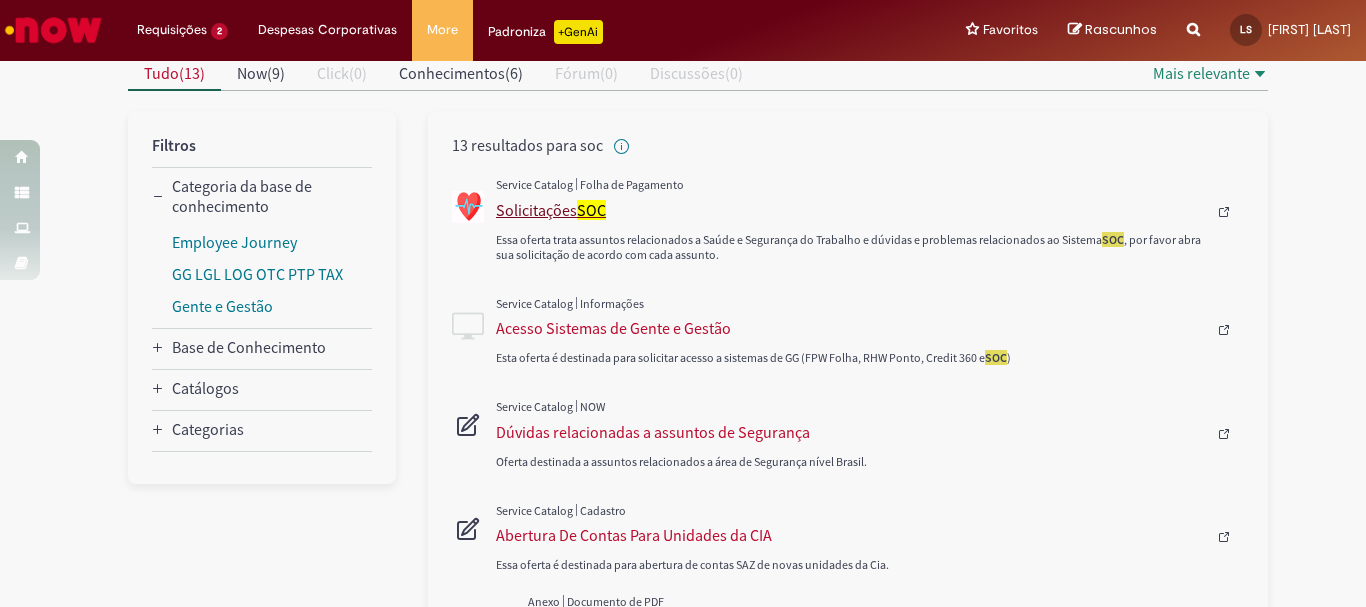 click on "Solicitações  SOC" at bounding box center [851, 210] 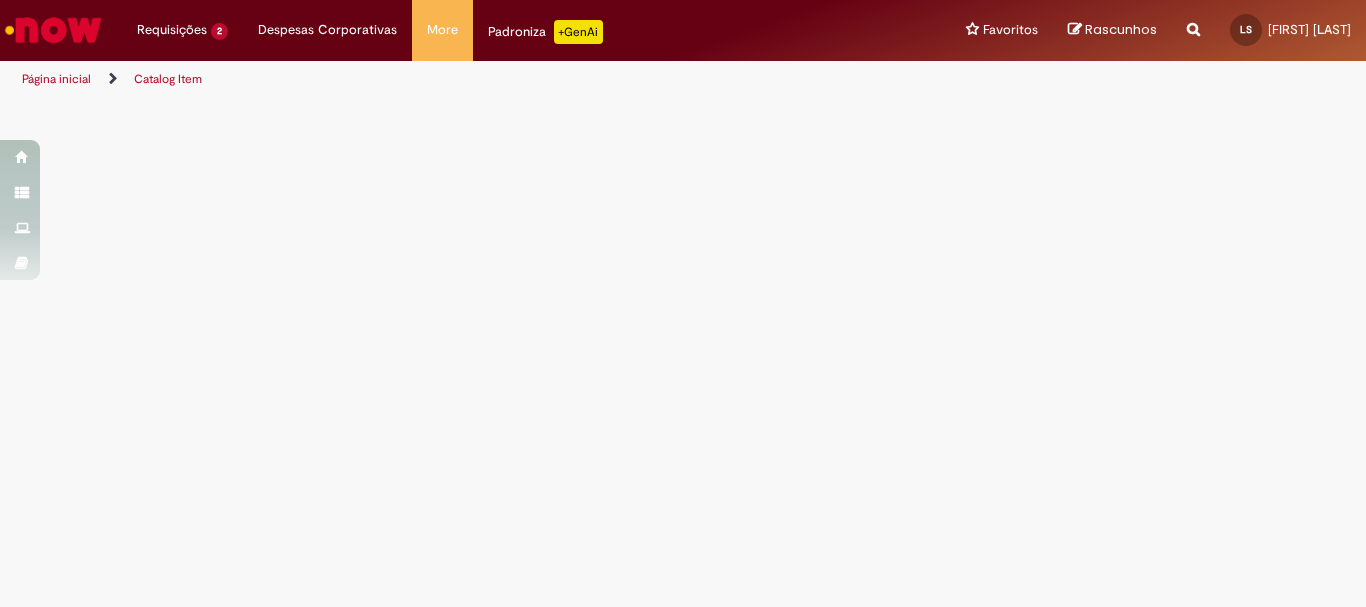 scroll, scrollTop: 0, scrollLeft: 0, axis: both 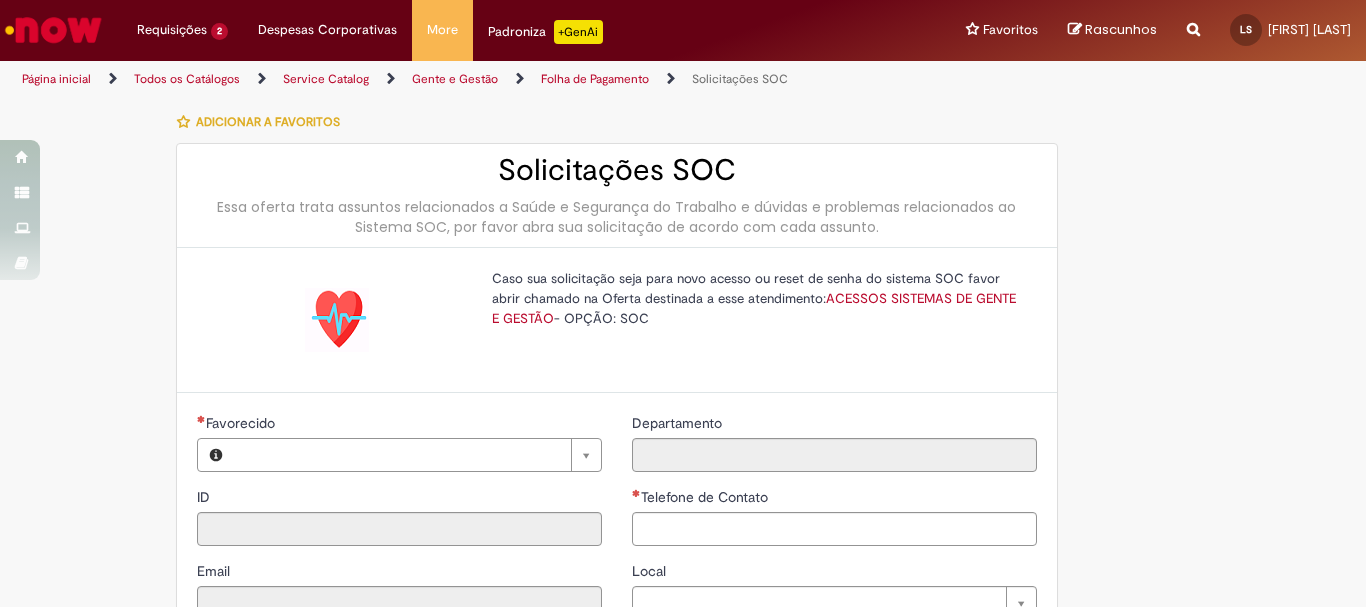 type on "**********" 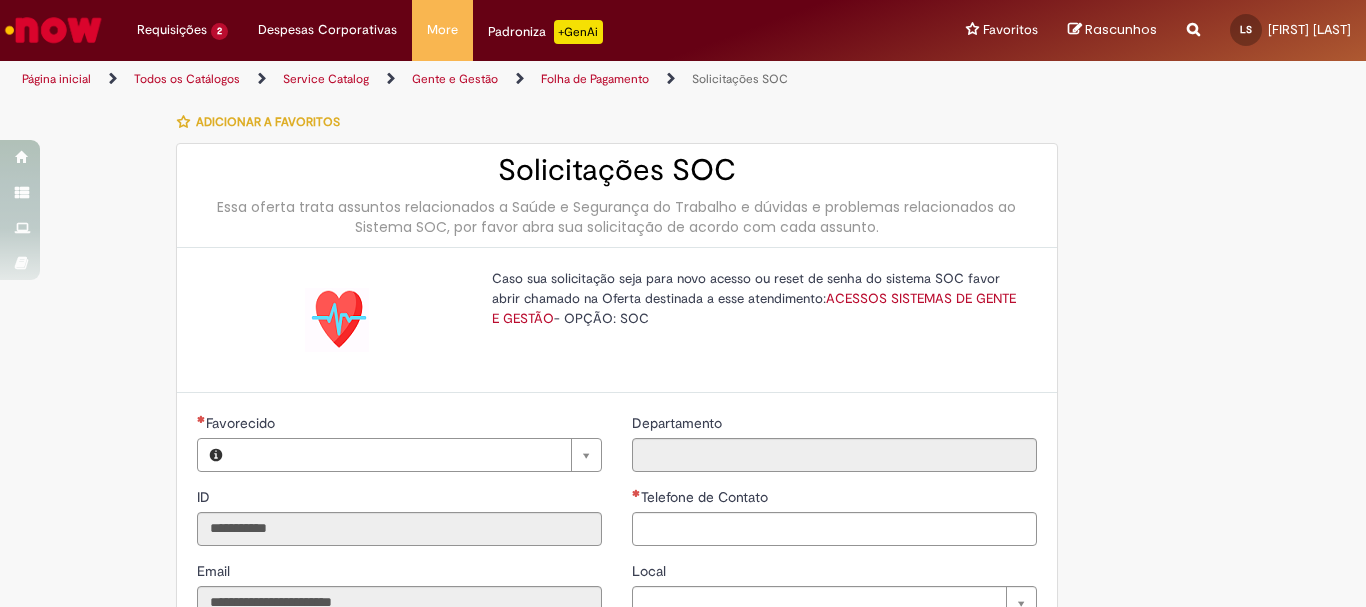 type on "**********" 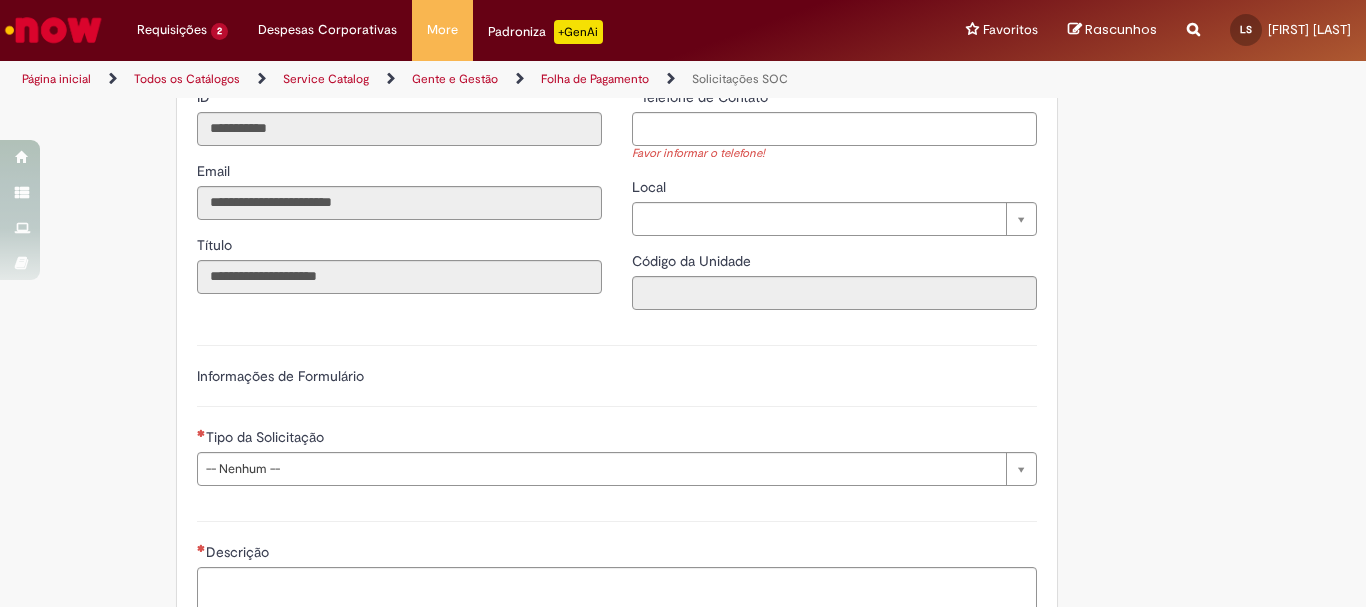 scroll, scrollTop: 500, scrollLeft: 0, axis: vertical 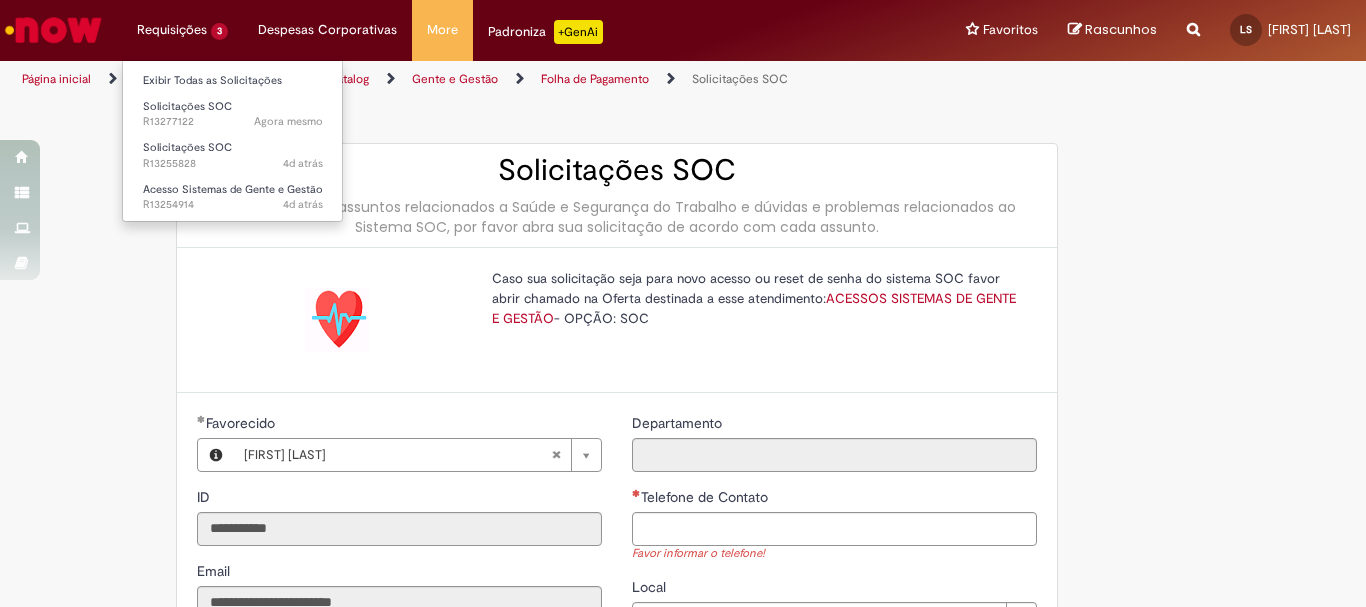 click on "Requisições   3
Exibir Todas as Solicitações
Solicitações SOC
Agora mesmo Agora mesmo  R13277122
Solicitações SOC
4d atrás 4 dias atrás  R13255828
Acesso Sistemas de Gente e Gestão
4d atrás 4 dias atrás  R13254914" at bounding box center (182, 30) 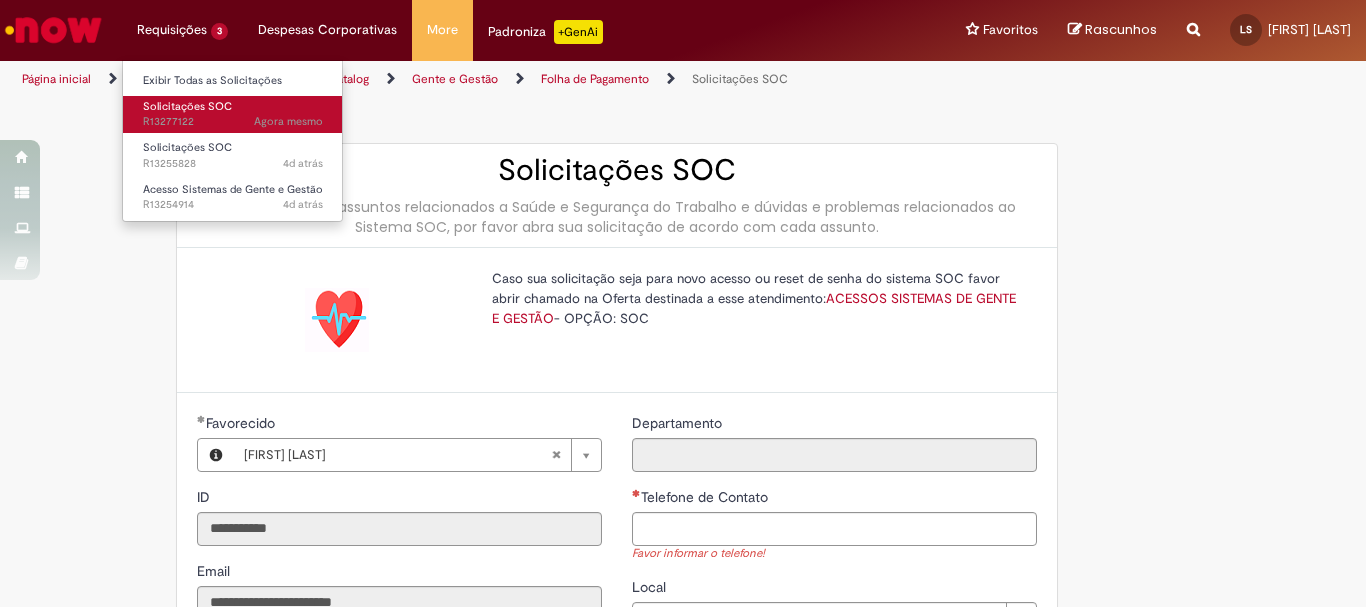 click on "Solicitações SOC" at bounding box center [187, 106] 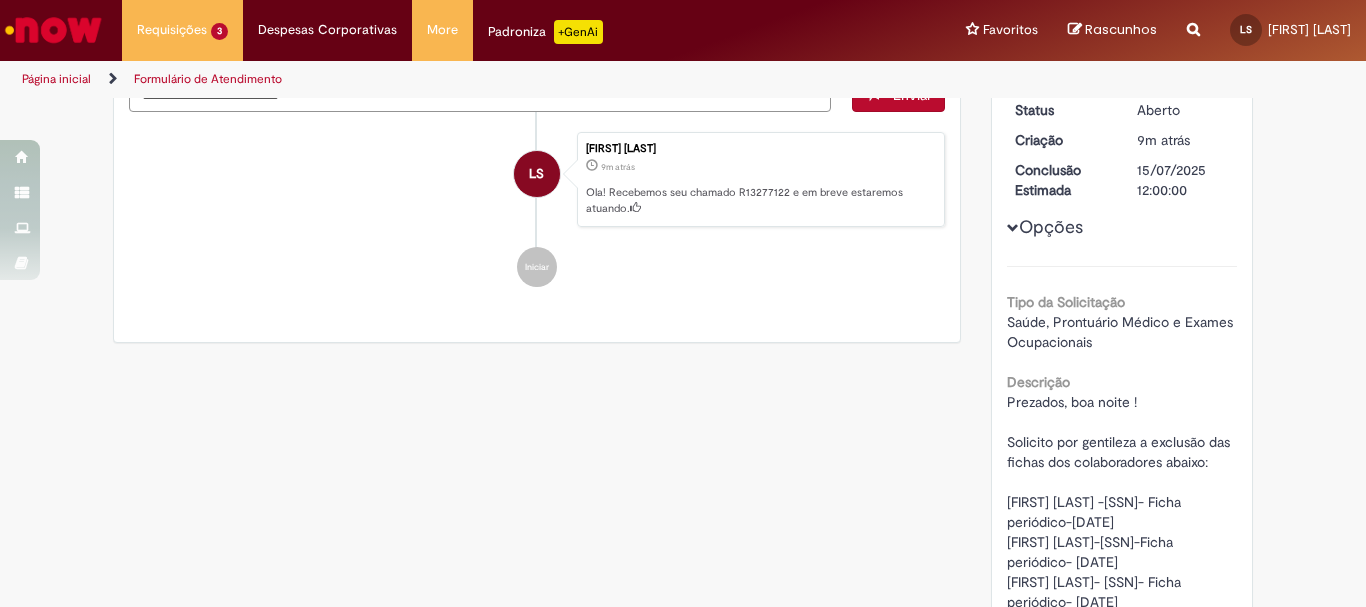 scroll, scrollTop: 0, scrollLeft: 0, axis: both 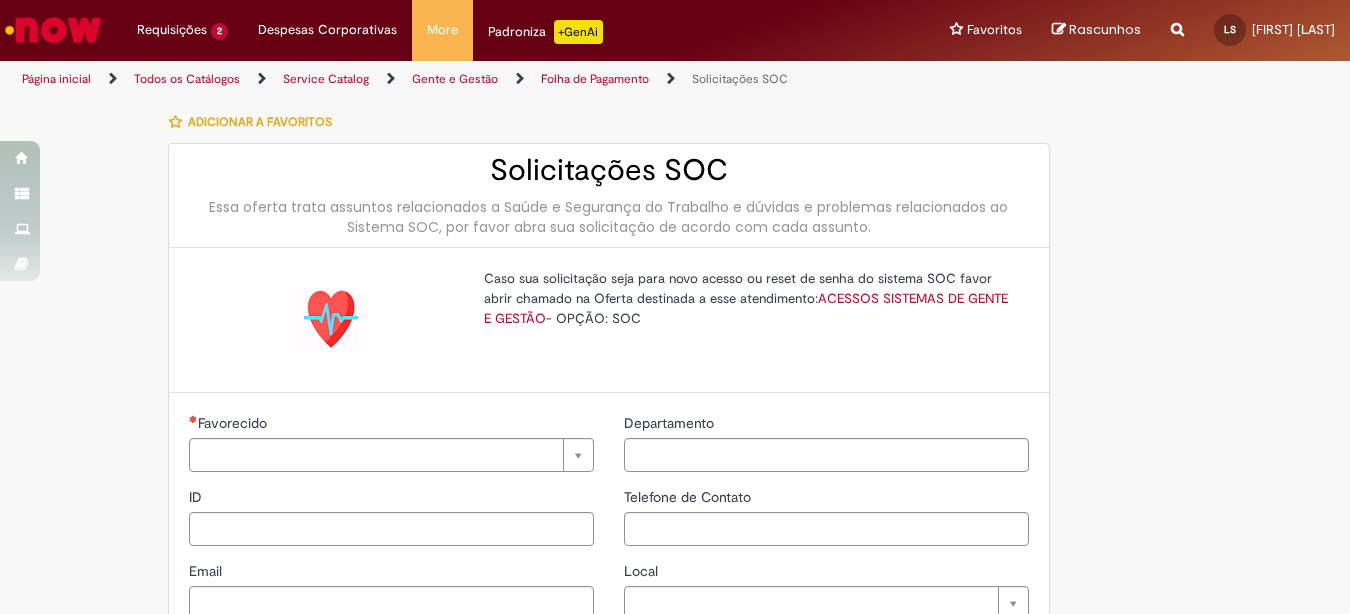 type on "**********" 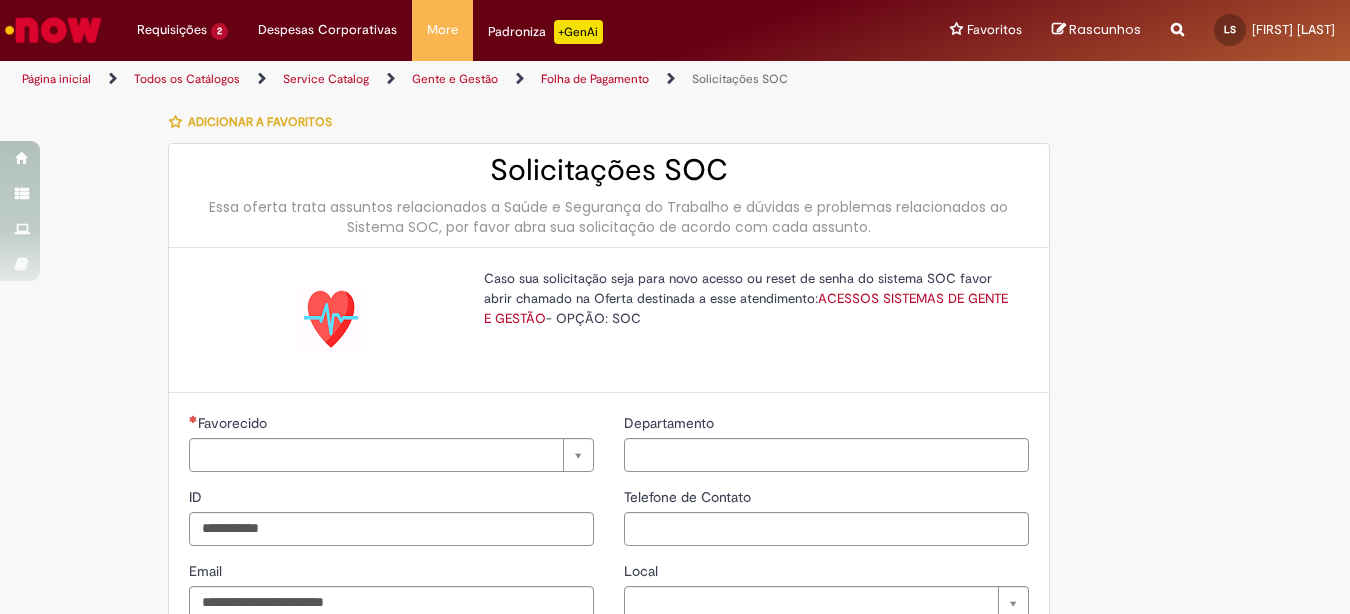 type on "**********" 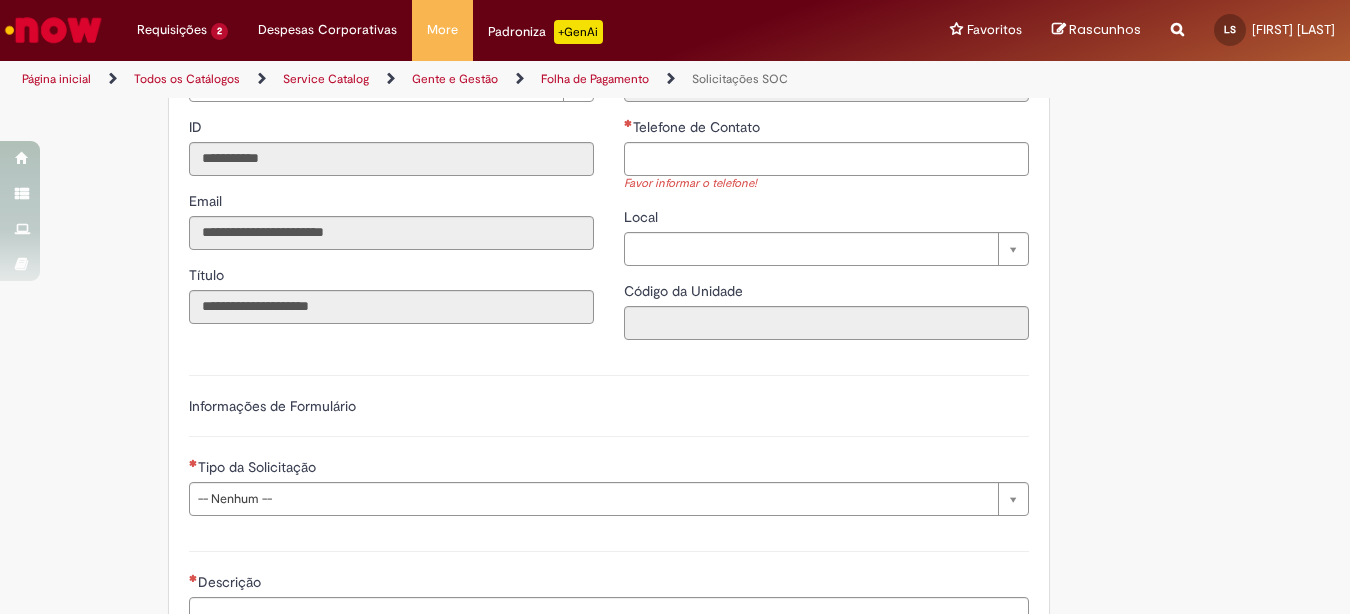 scroll, scrollTop: 570, scrollLeft: 0, axis: vertical 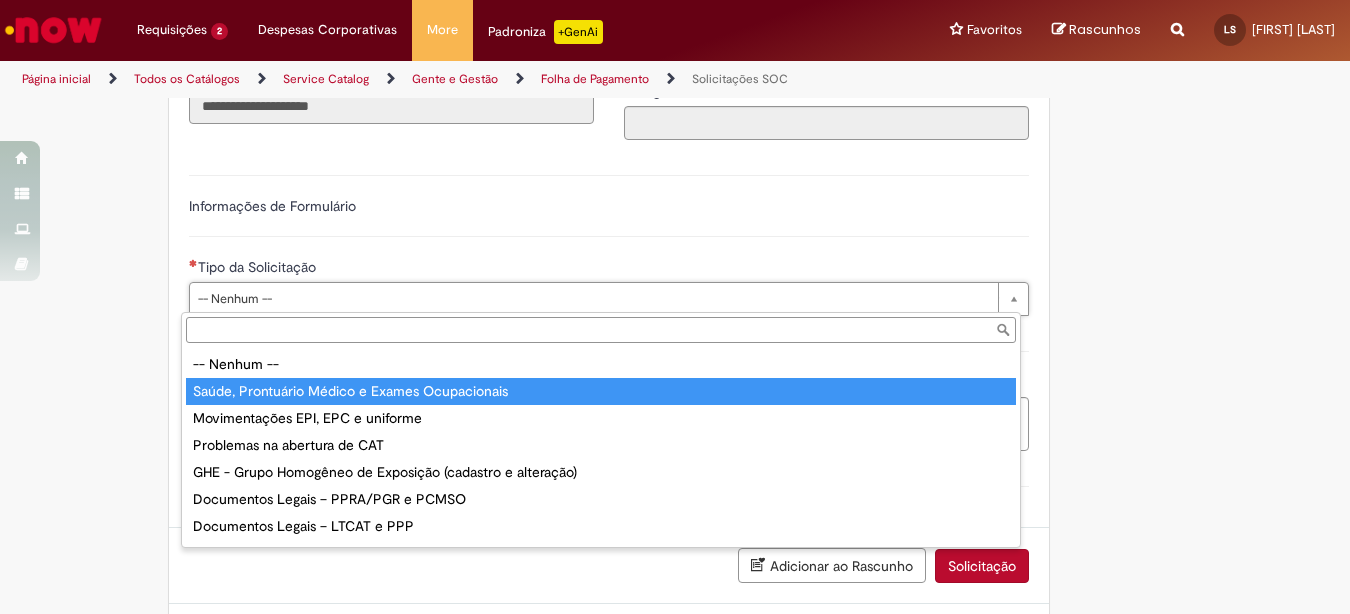 type on "**********" 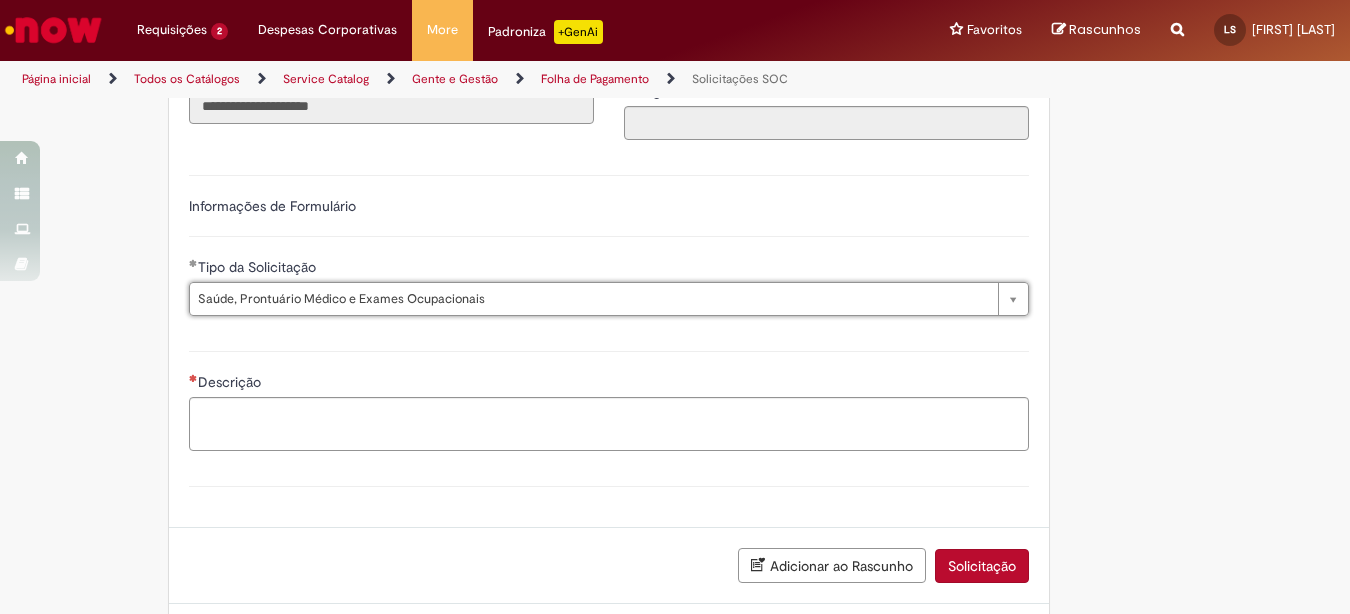 scroll, scrollTop: 470, scrollLeft: 0, axis: vertical 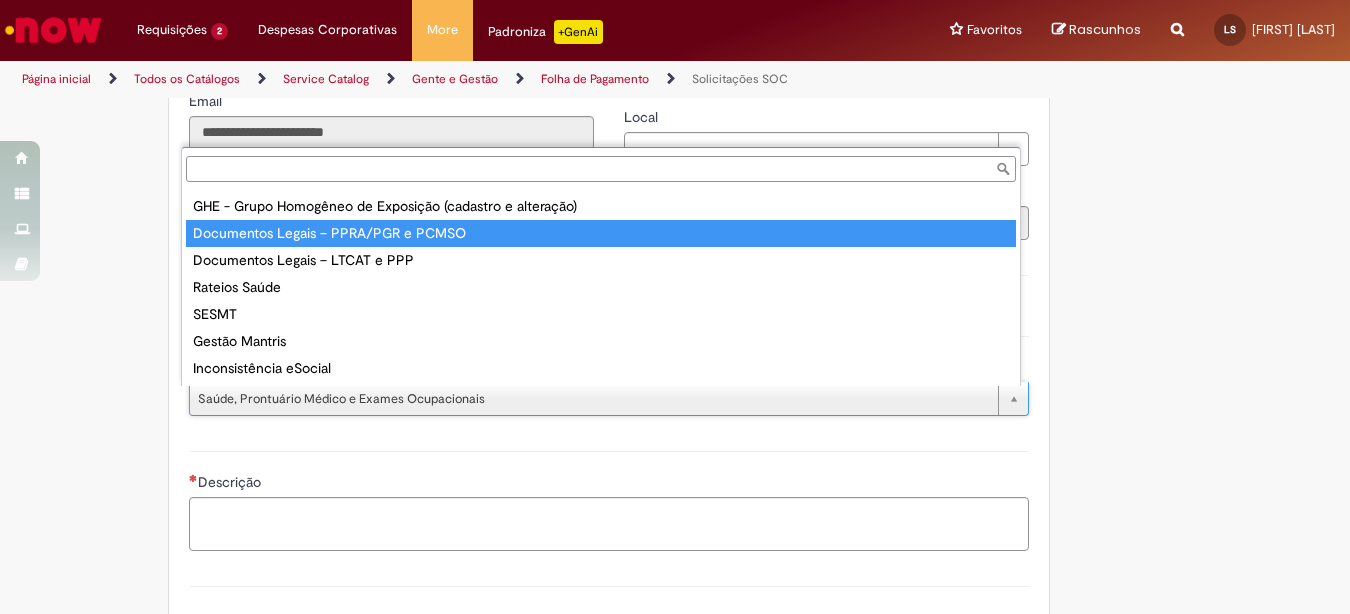 type on "**********" 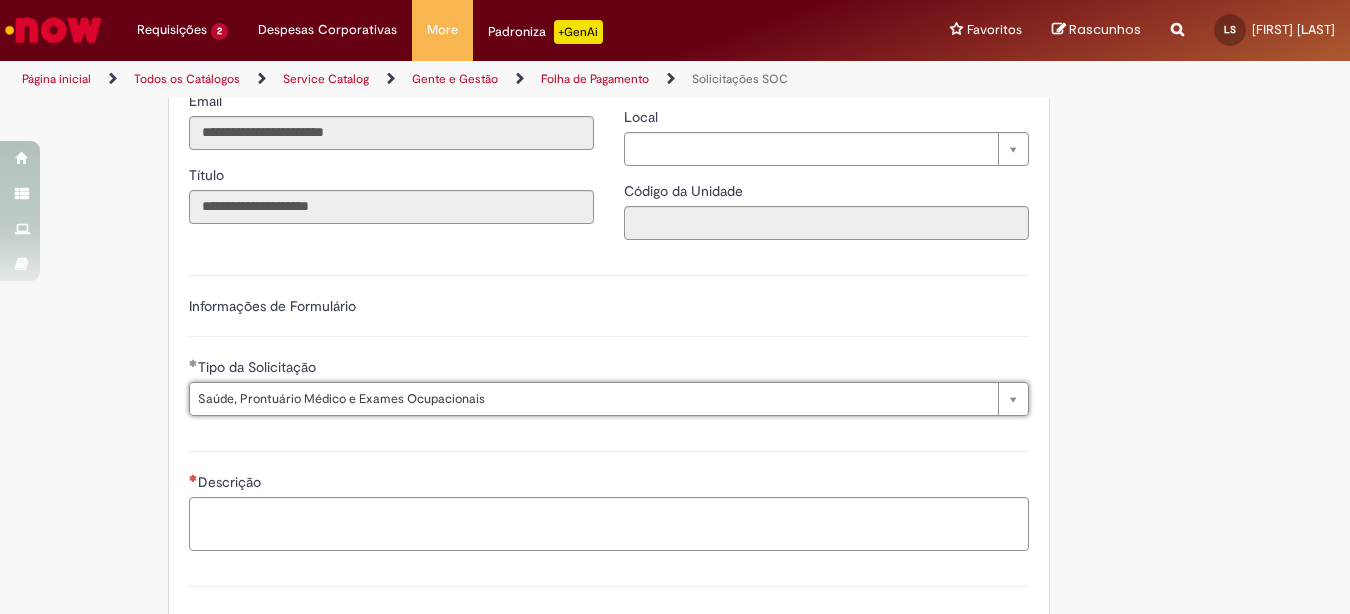 scroll, scrollTop: 370, scrollLeft: 0, axis: vertical 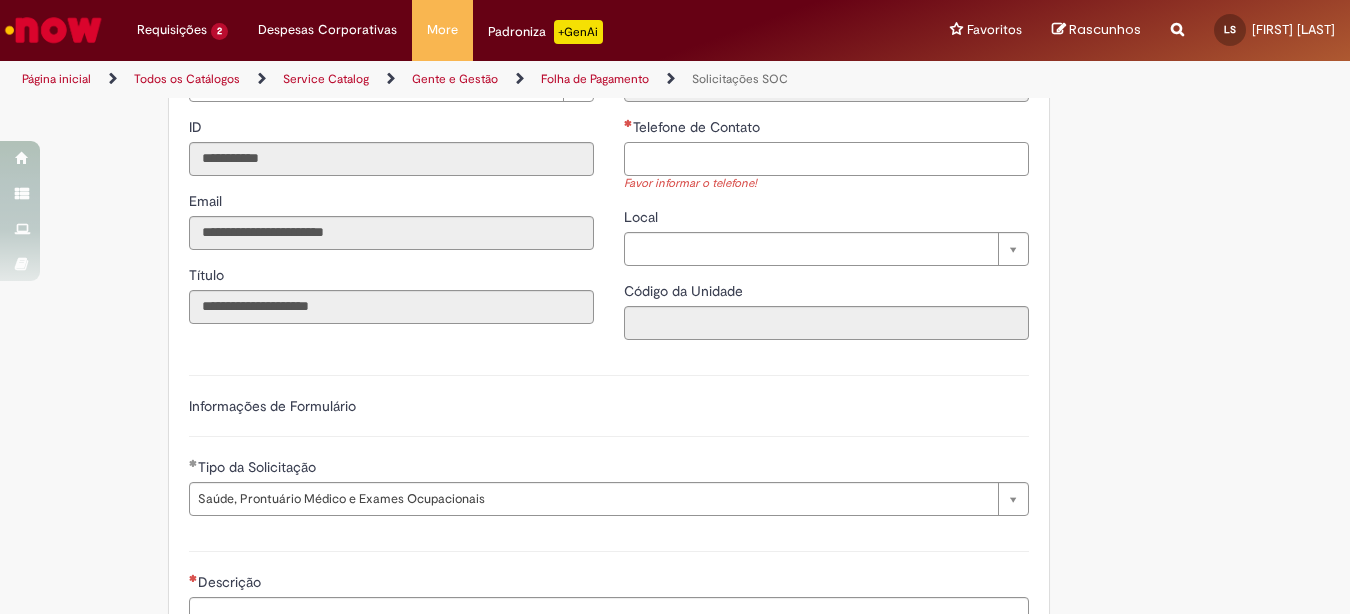 click on "Telefone de Contato" at bounding box center [826, 159] 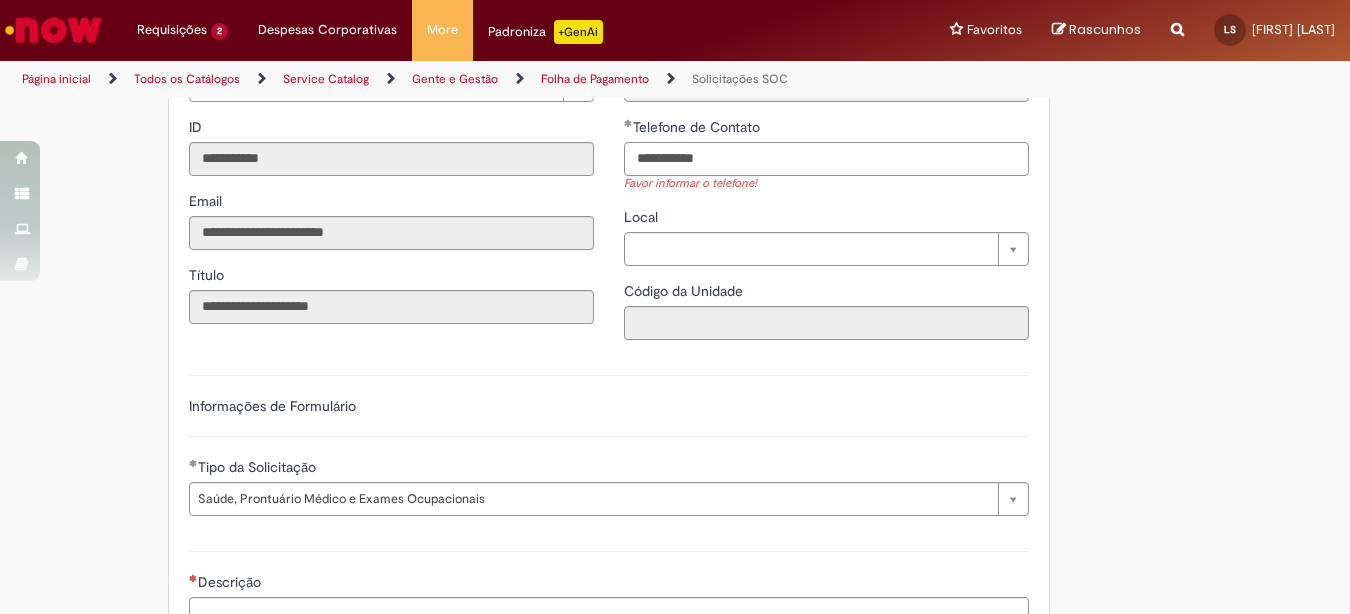 click on "**********" at bounding box center [826, 159] 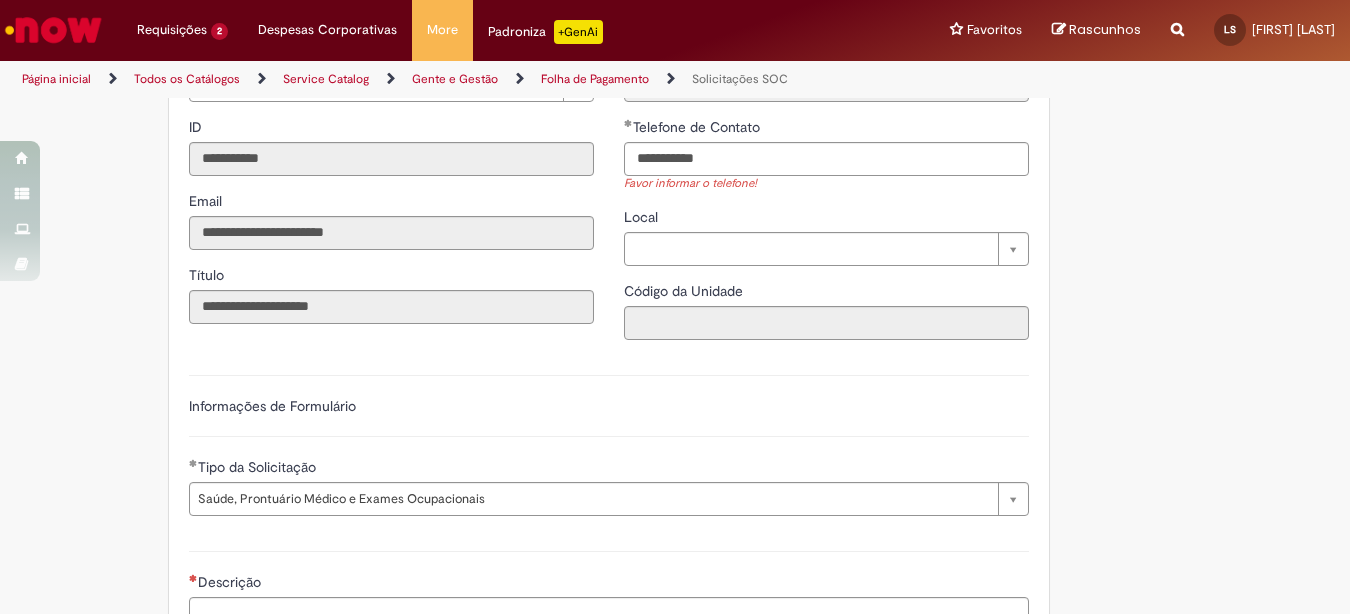 type on "**********" 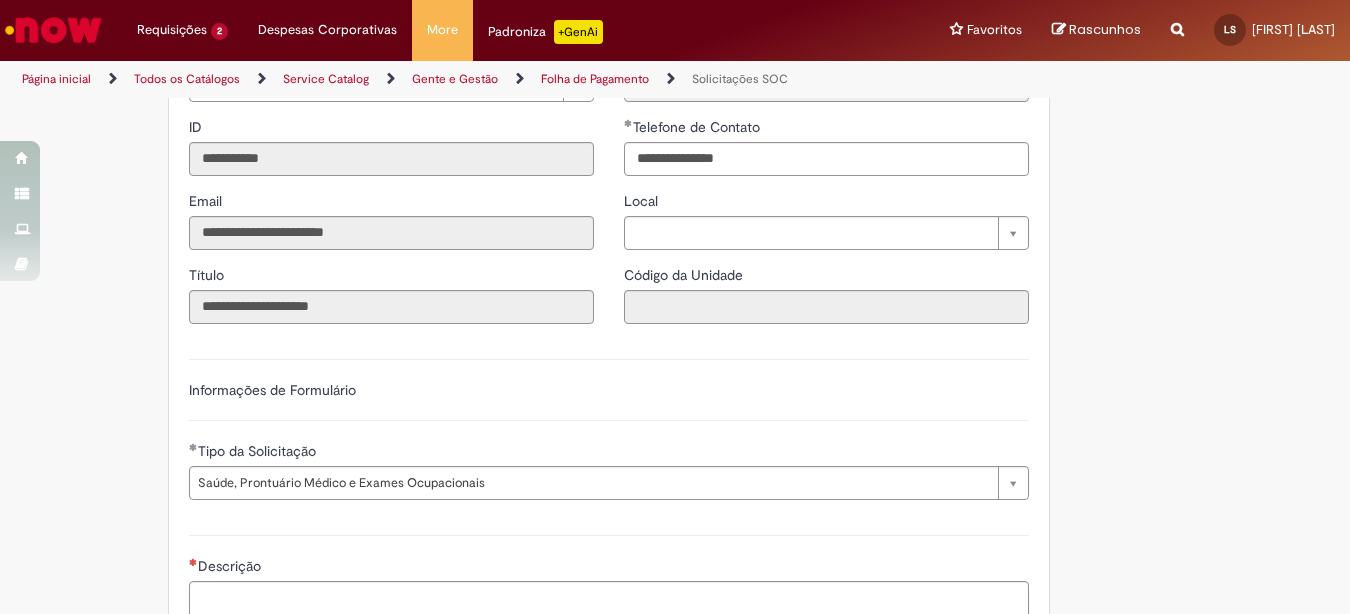 click on "Local          Pesquisar usando lista                 Local" at bounding box center [826, 220] 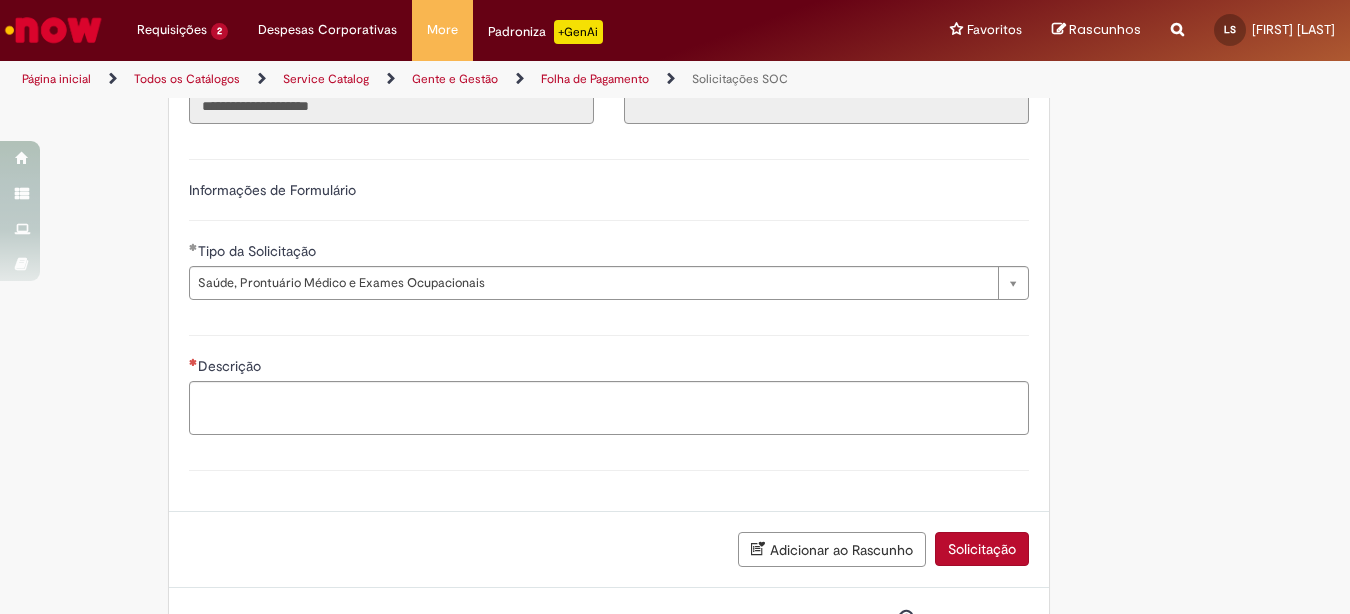 scroll, scrollTop: 653, scrollLeft: 0, axis: vertical 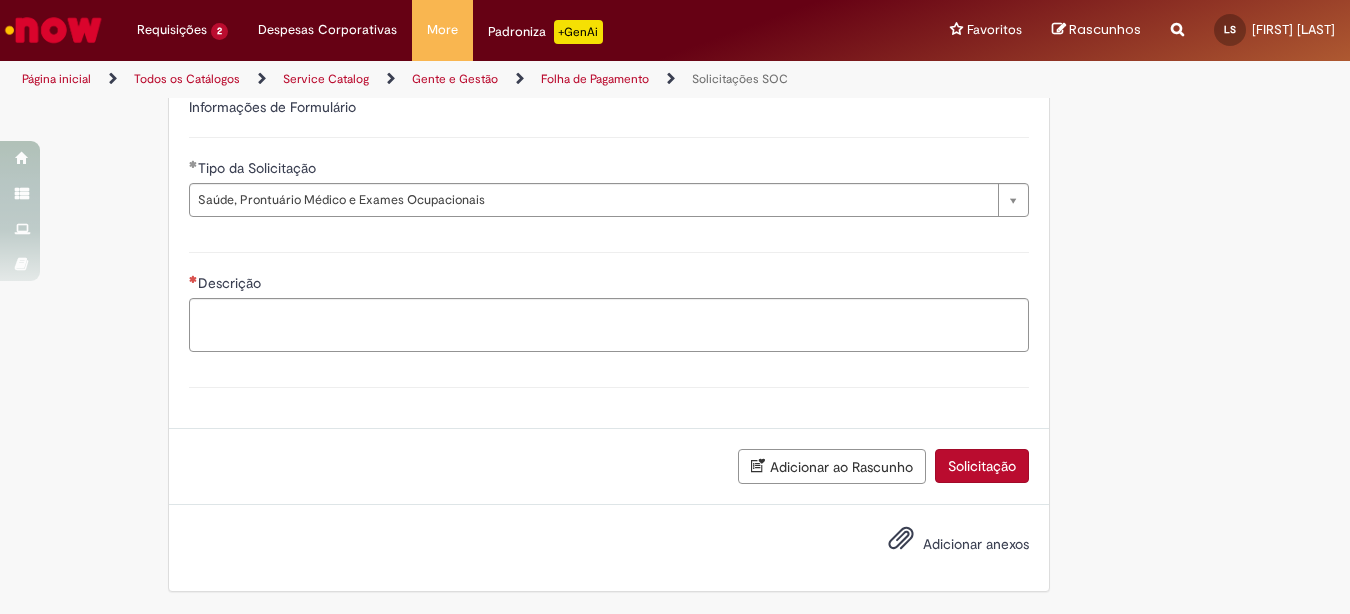 click on "**********" at bounding box center [609, 84] 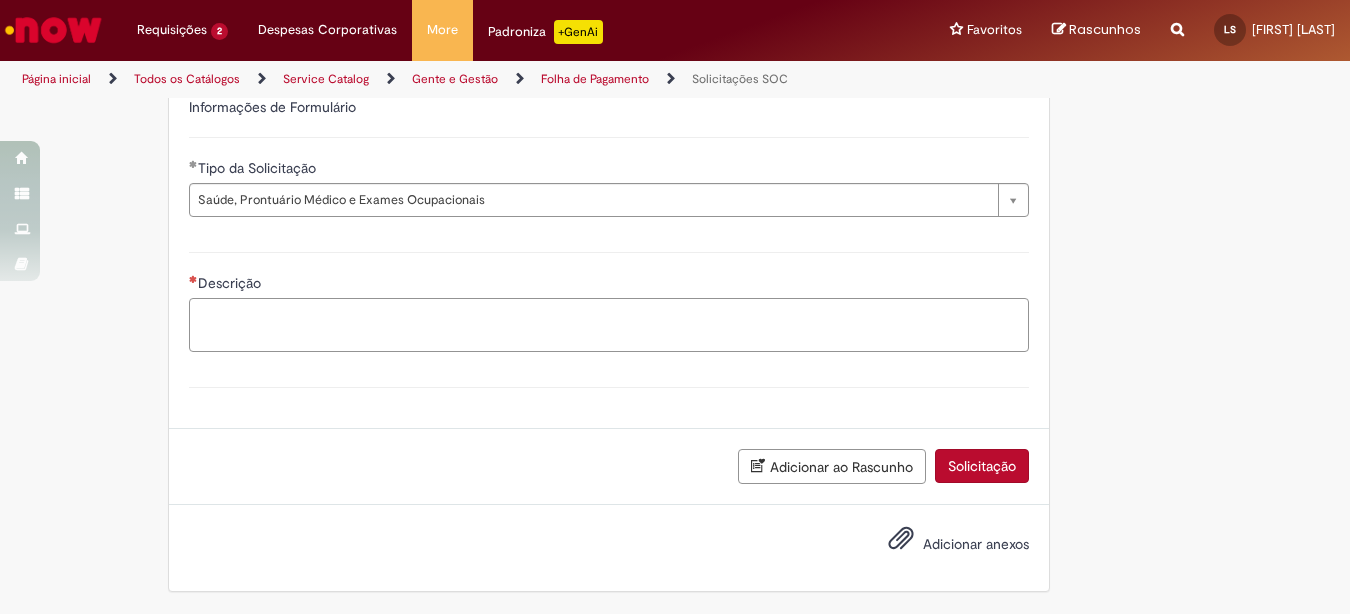 click on "Descrição" at bounding box center (609, 325) 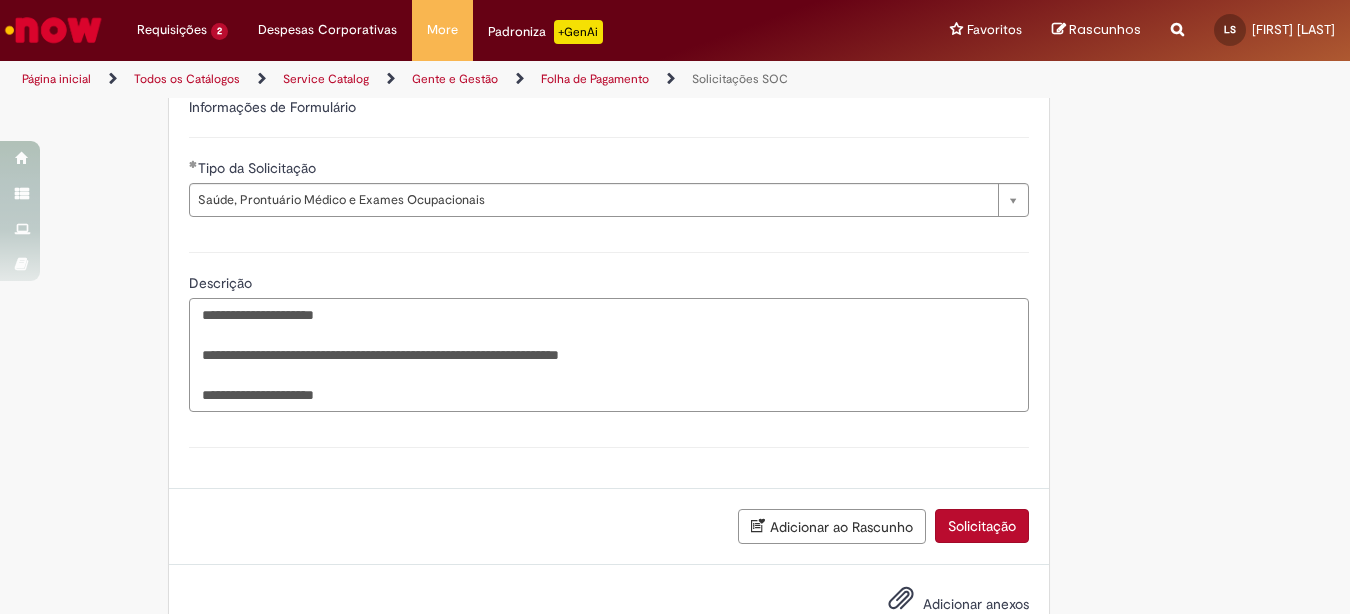 paste on "**********" 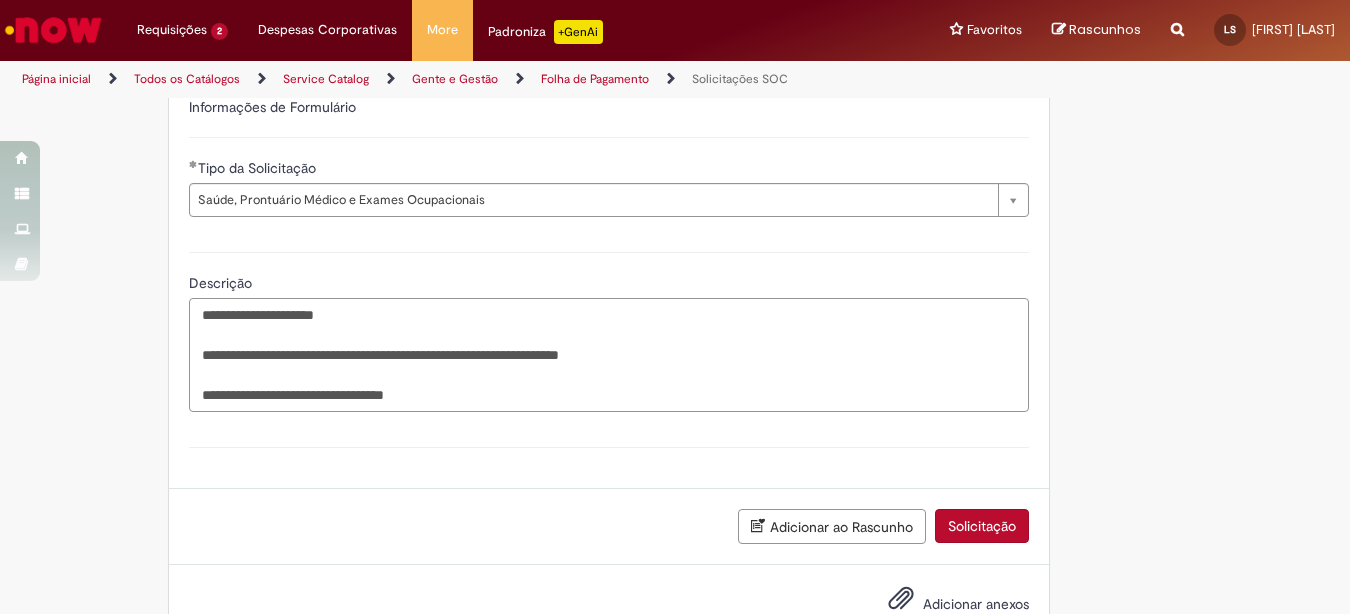 click on "**********" at bounding box center (609, 355) 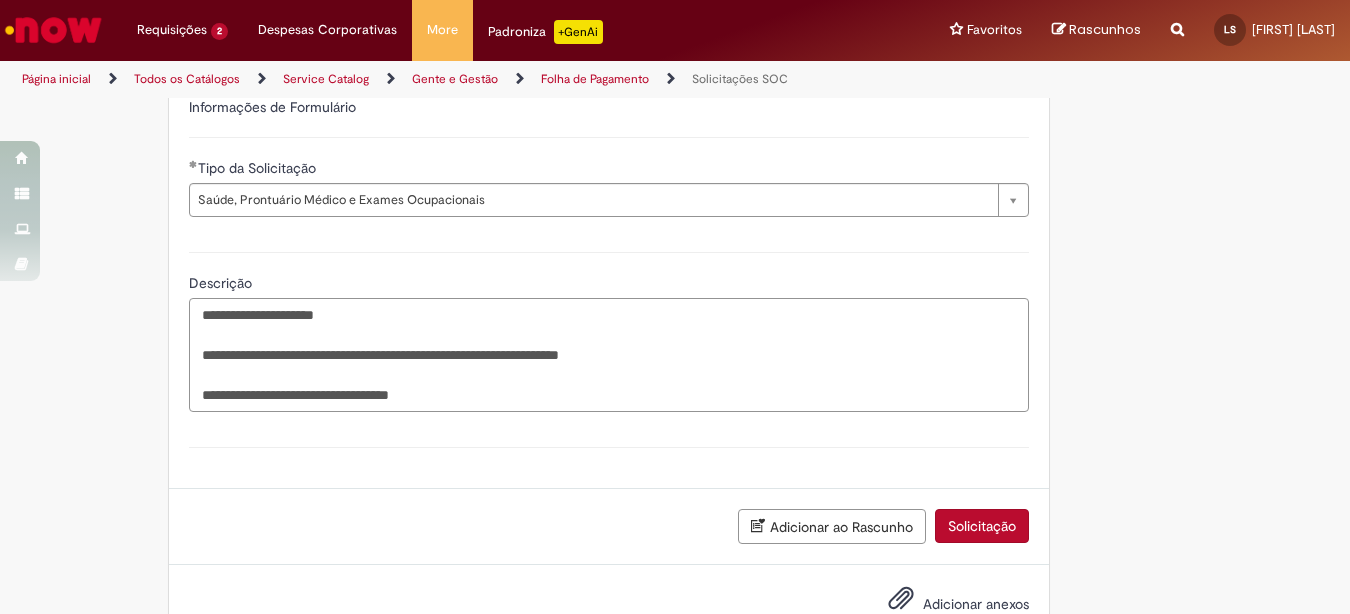 click on "**********" at bounding box center [609, 355] 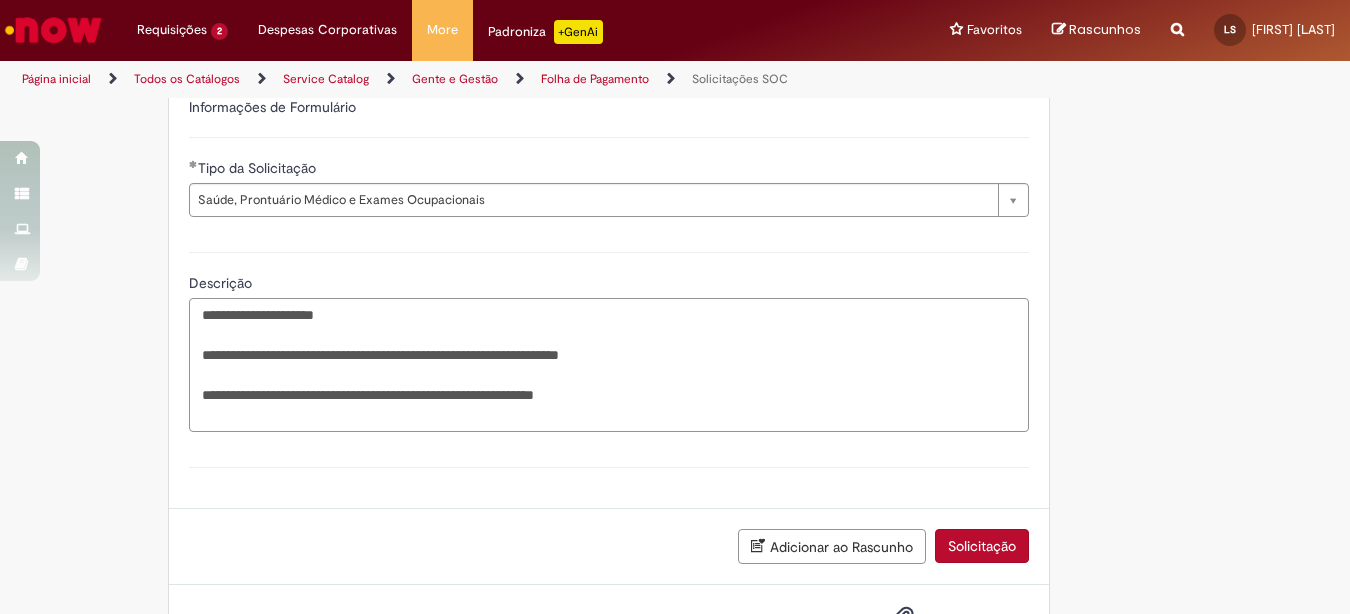 click on "**********" at bounding box center [609, 365] 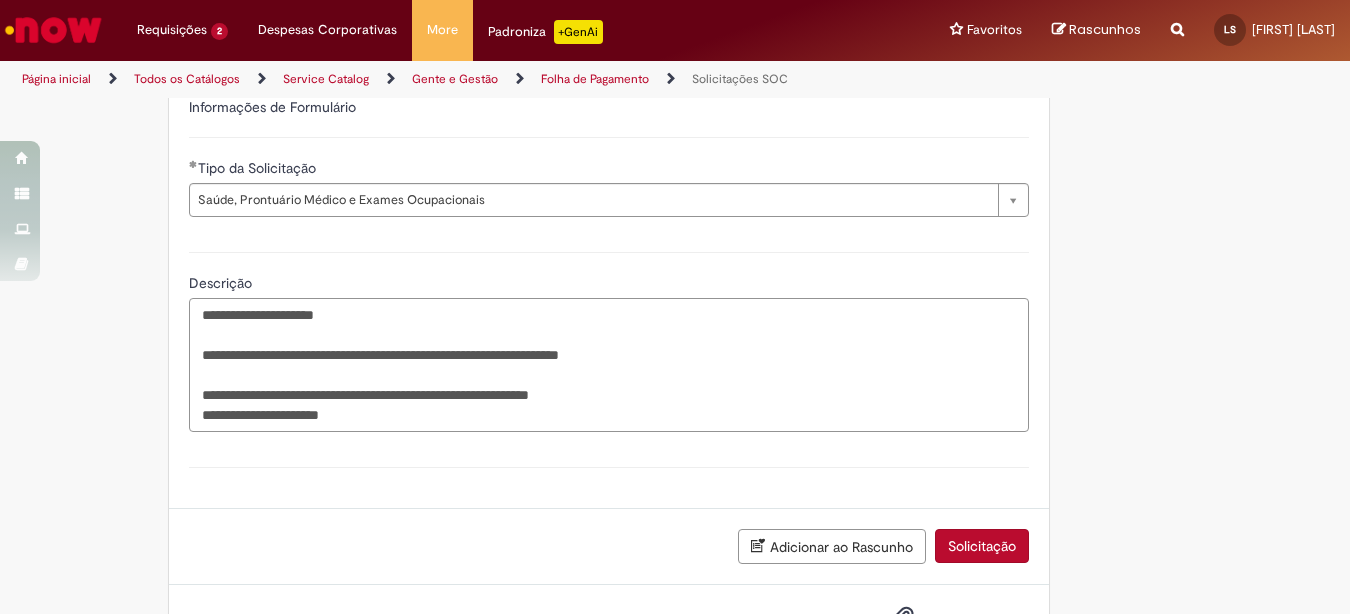 paste on "**********" 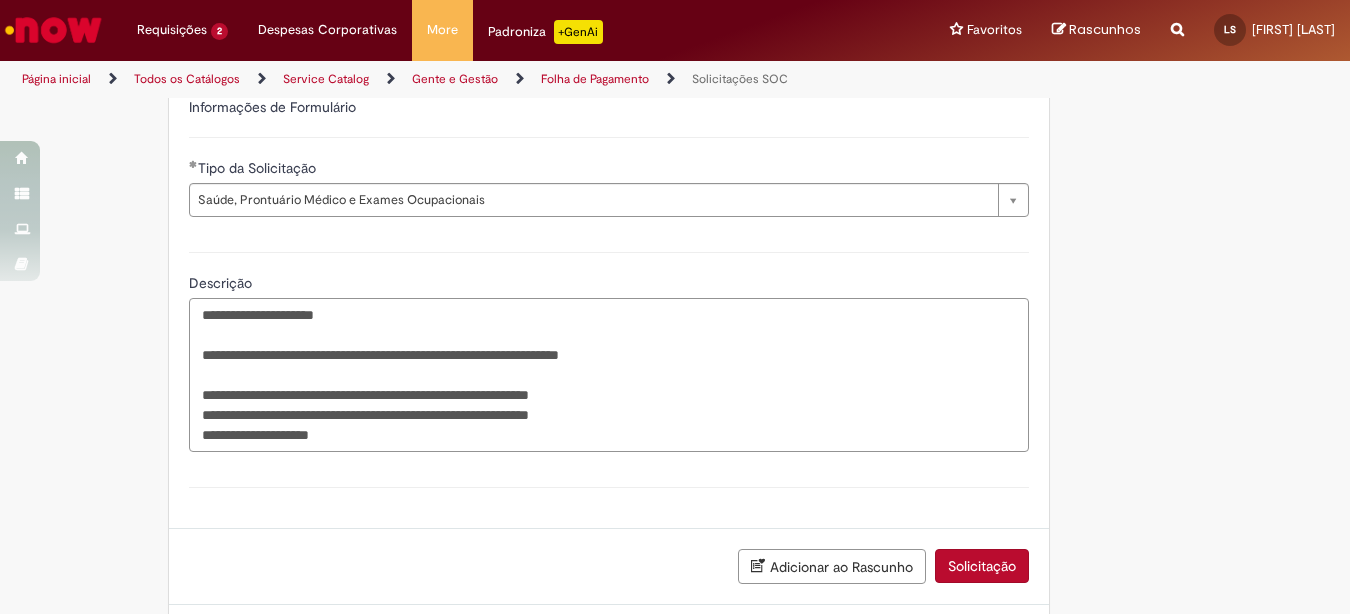 paste on "**********" 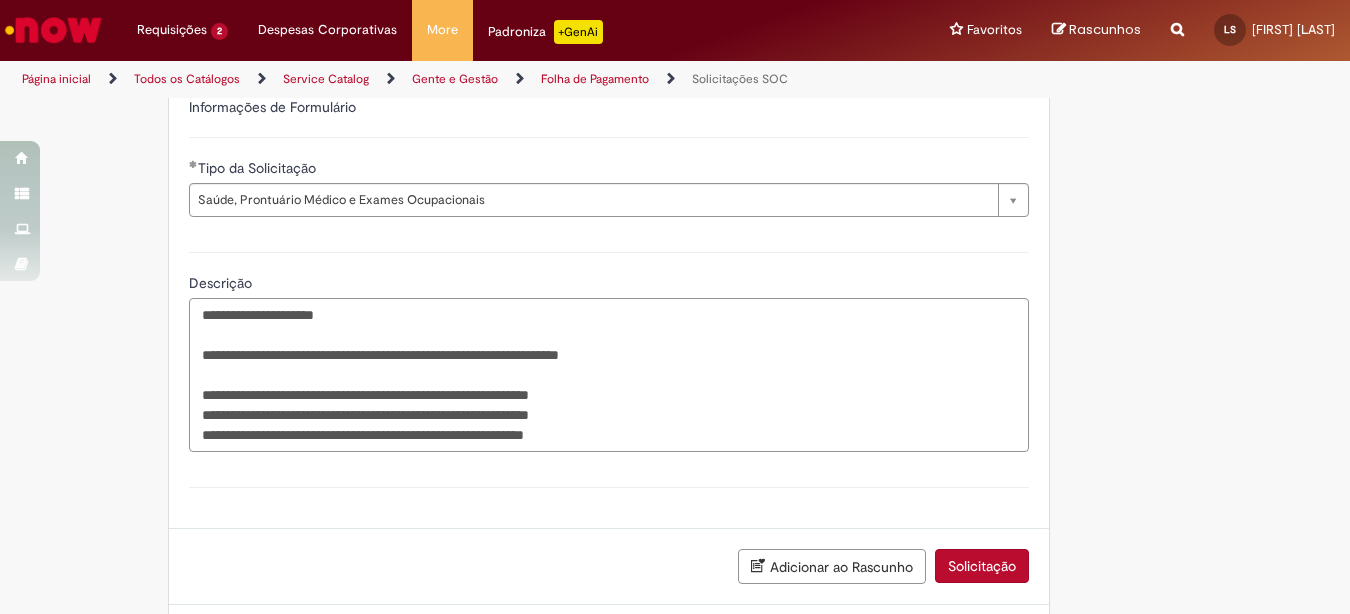 click on "**********" at bounding box center [609, 375] 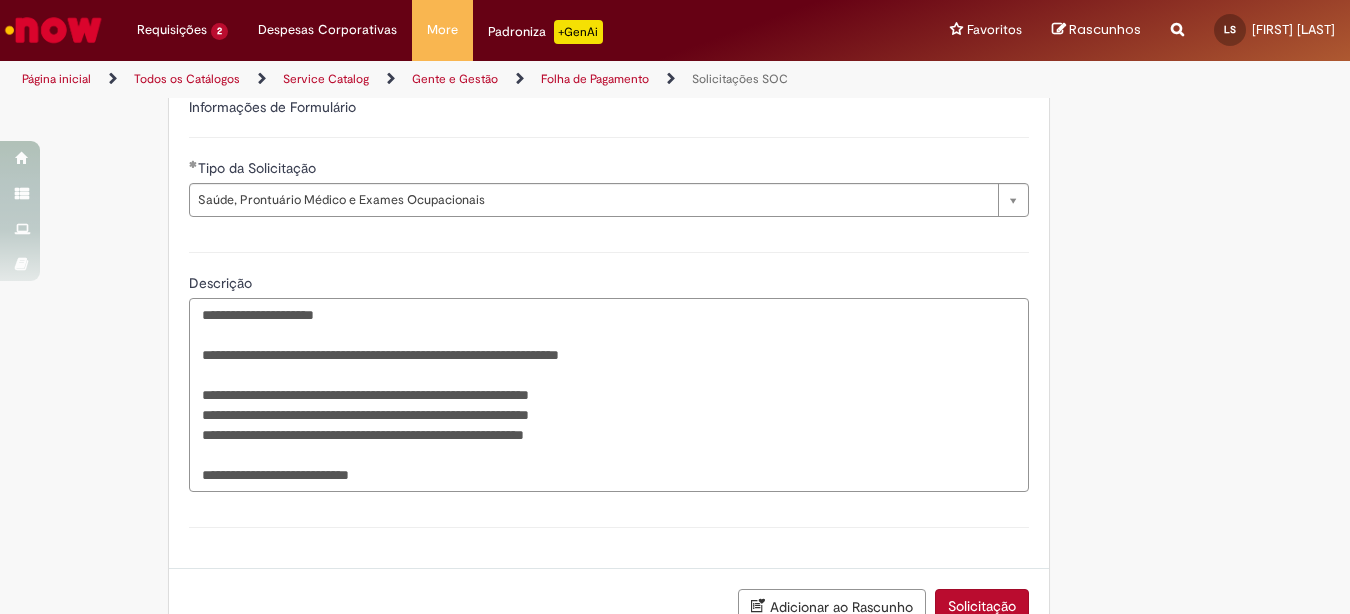 scroll, scrollTop: 753, scrollLeft: 0, axis: vertical 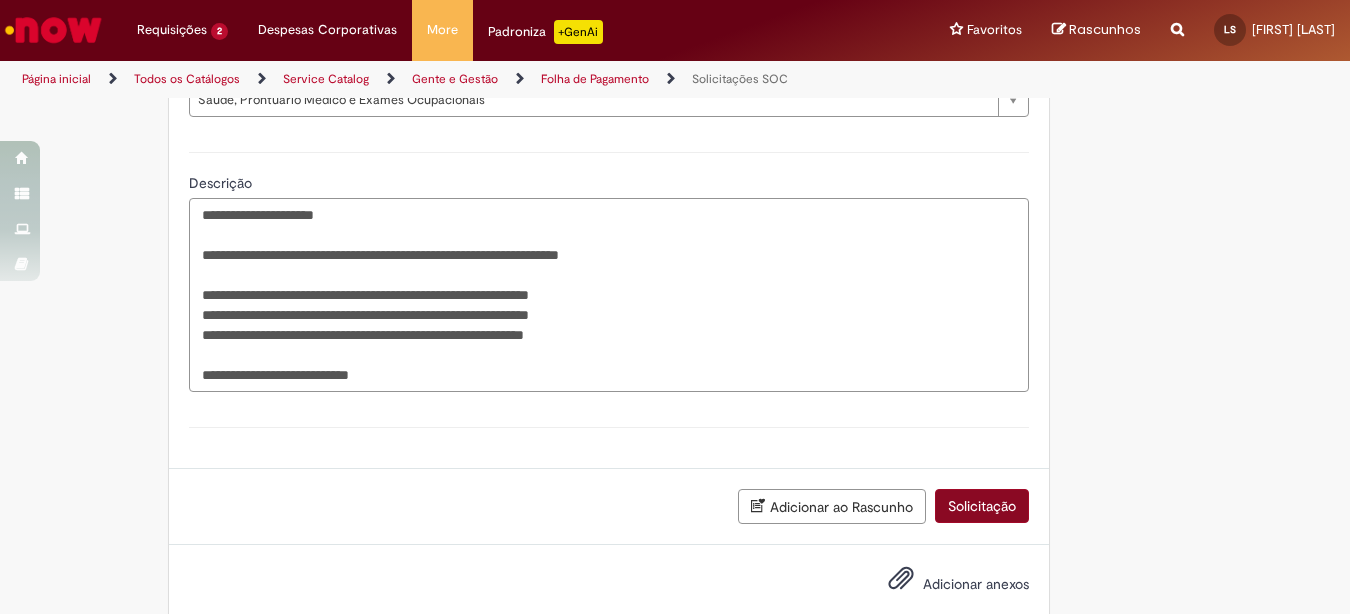 type on "**********" 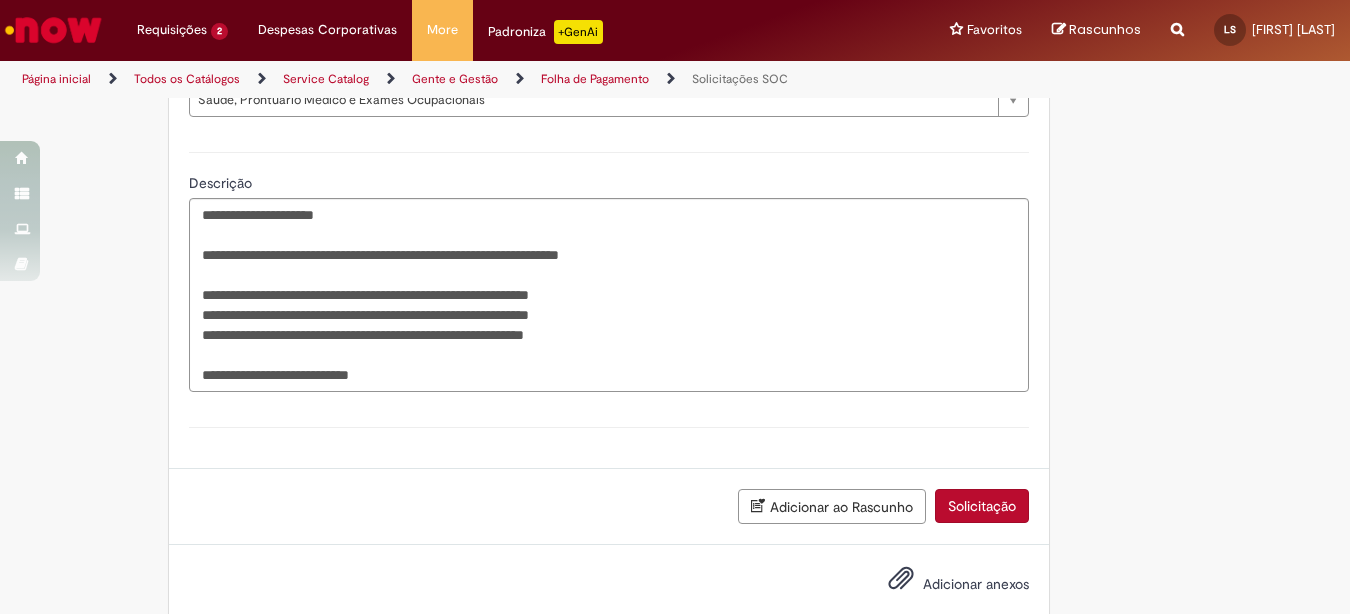 click on "Solicitação" at bounding box center [982, 506] 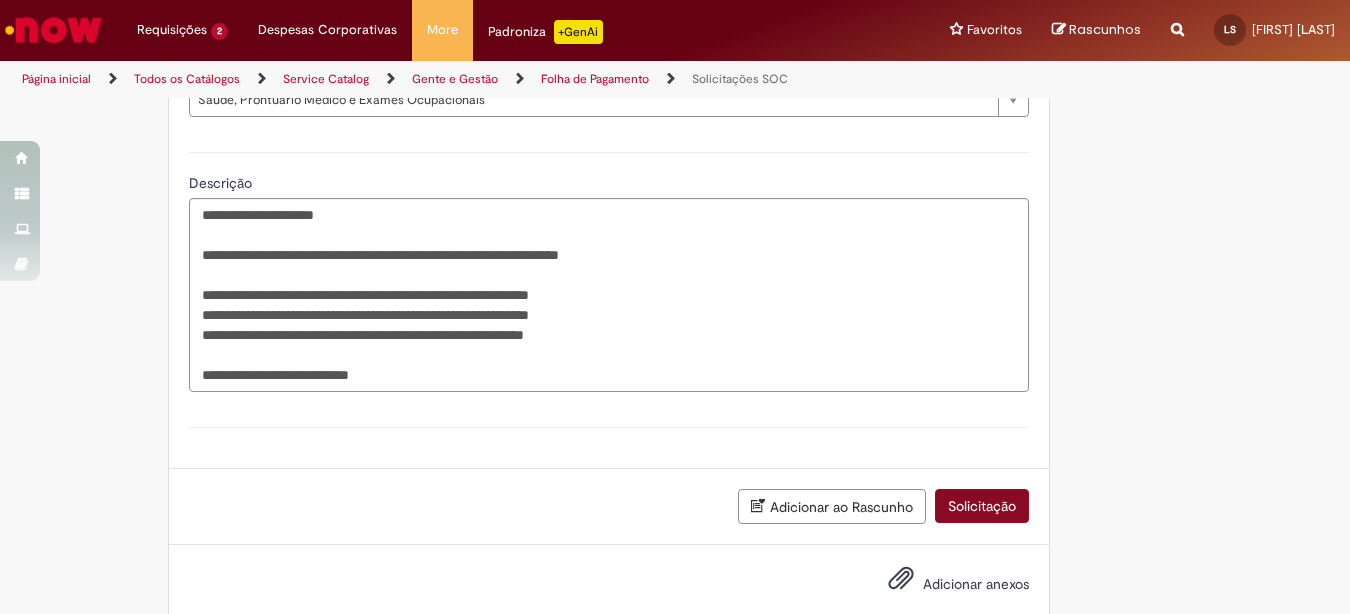 scroll, scrollTop: 747, scrollLeft: 0, axis: vertical 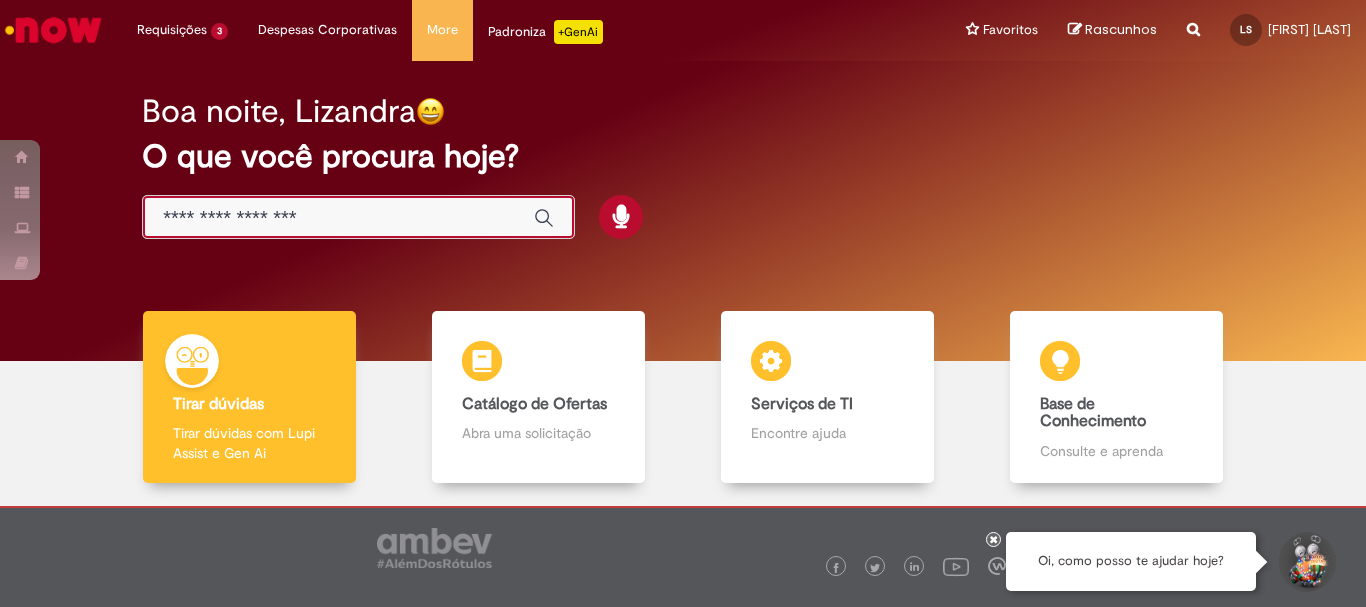 click at bounding box center [338, 218] 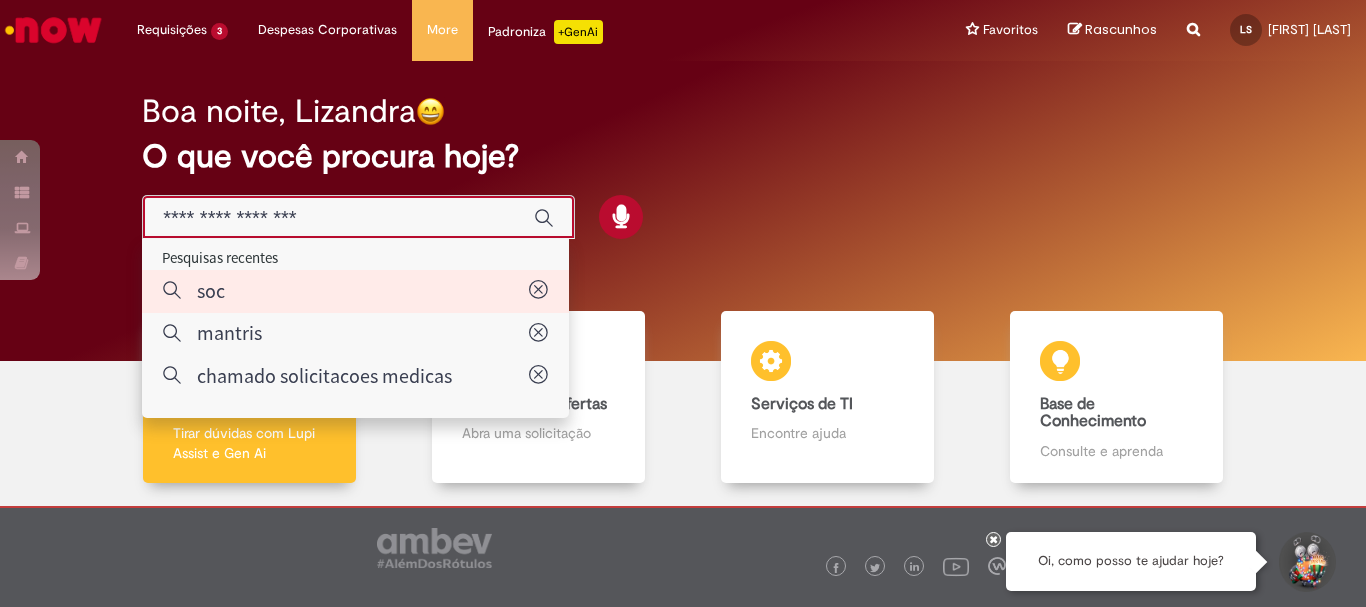 type on "***" 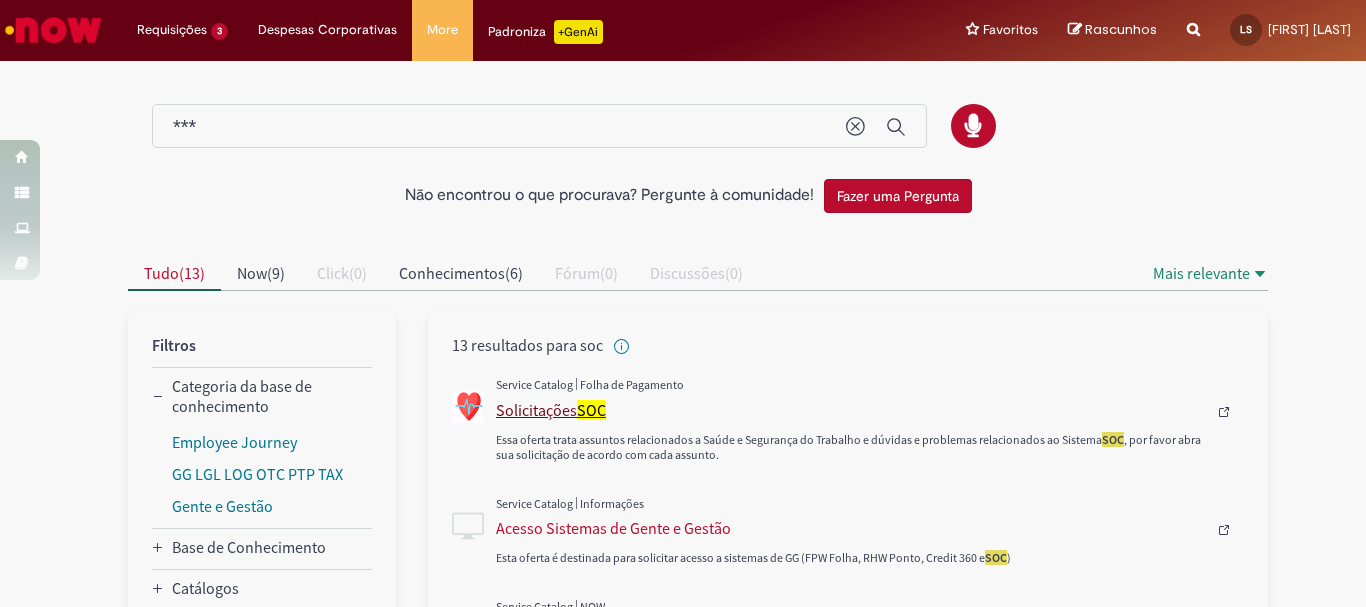 click on "Solicitações  SOC" at bounding box center (851, 410) 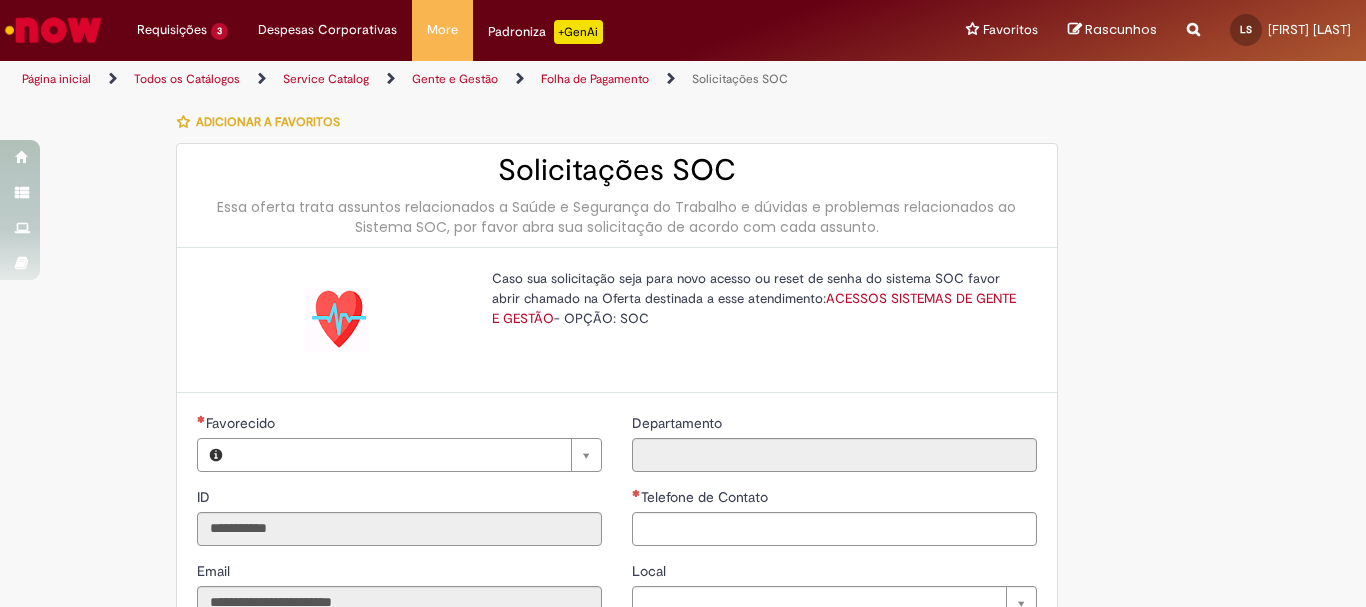 type on "**********" 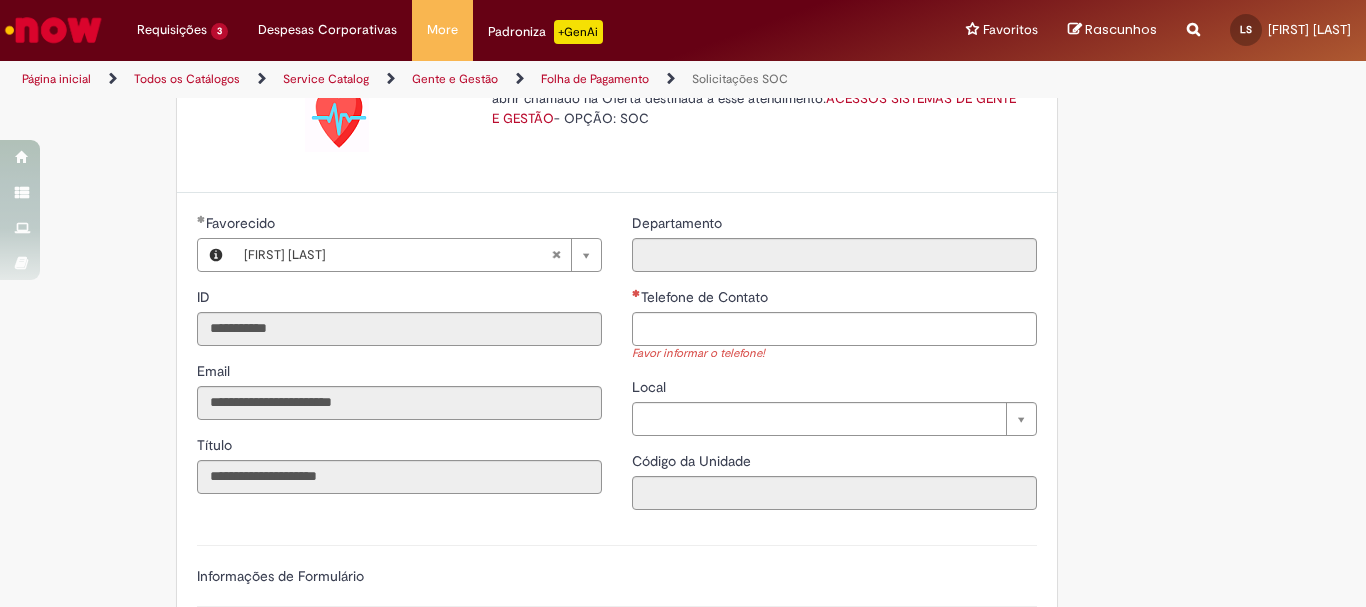 scroll, scrollTop: 300, scrollLeft: 0, axis: vertical 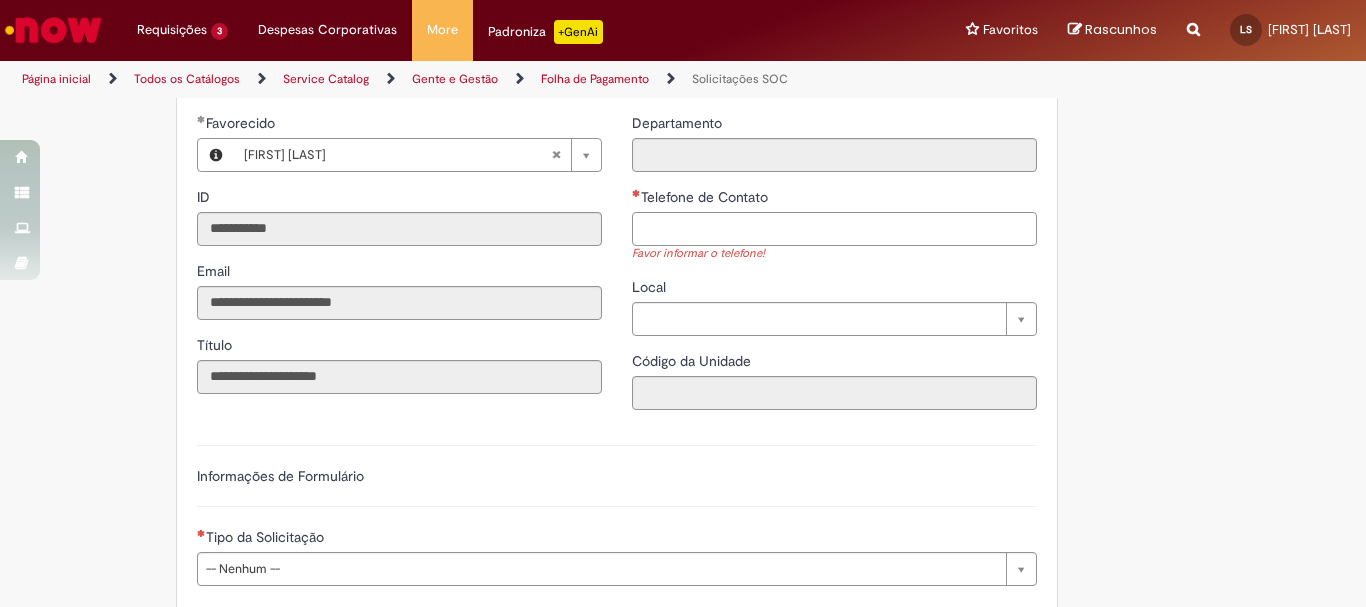 click on "Telefone de Contato" at bounding box center [834, 229] 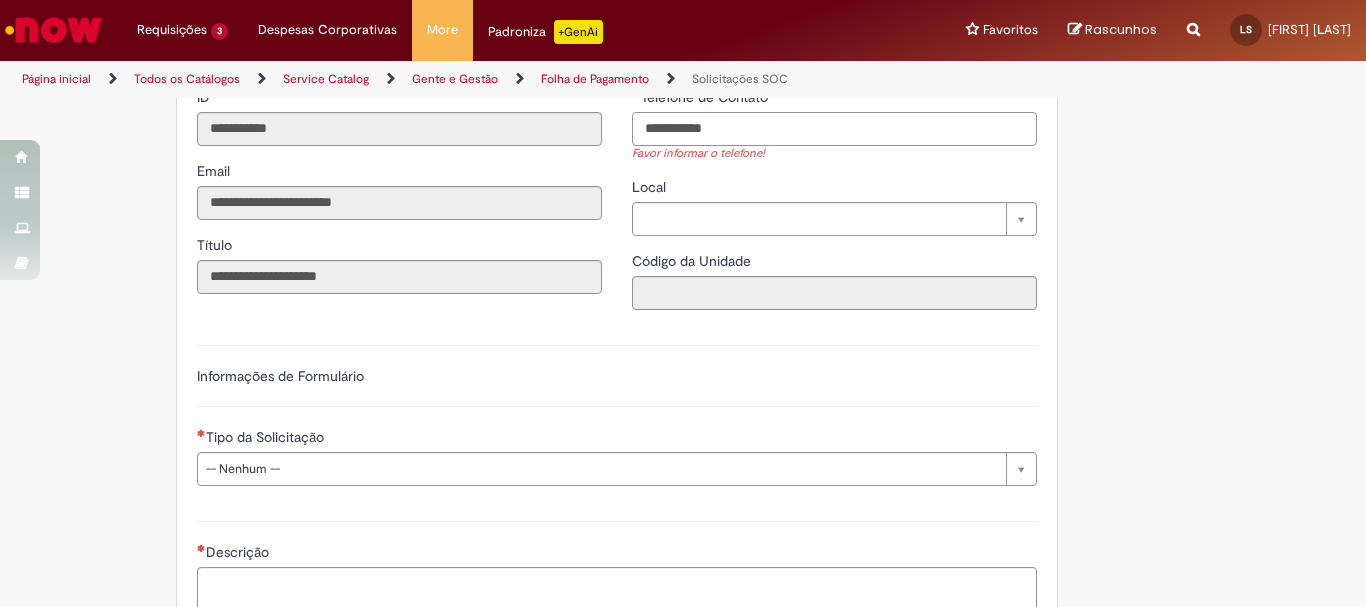 scroll, scrollTop: 500, scrollLeft: 0, axis: vertical 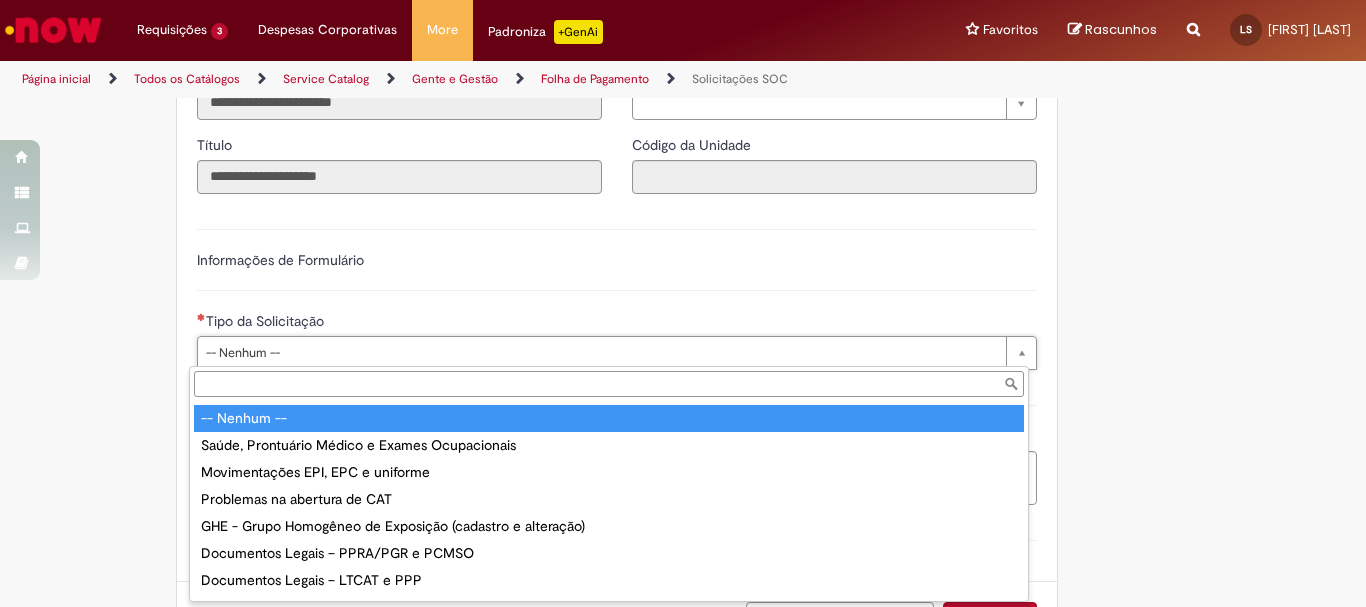 type on "**********" 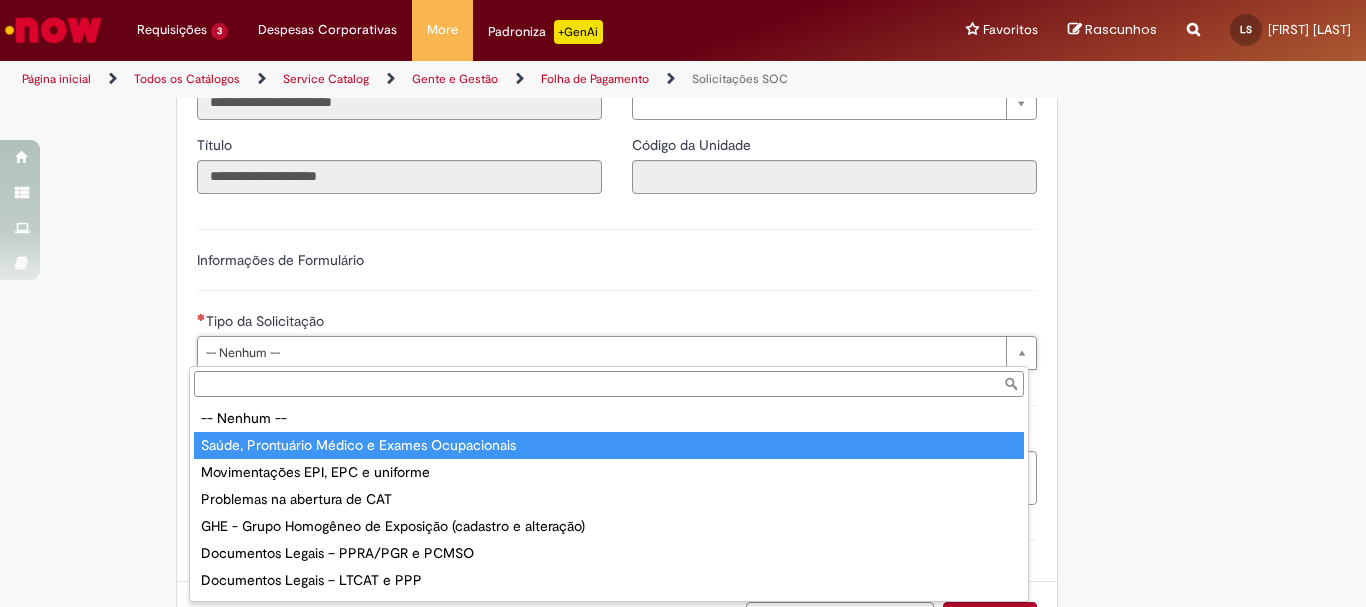 type on "**********" 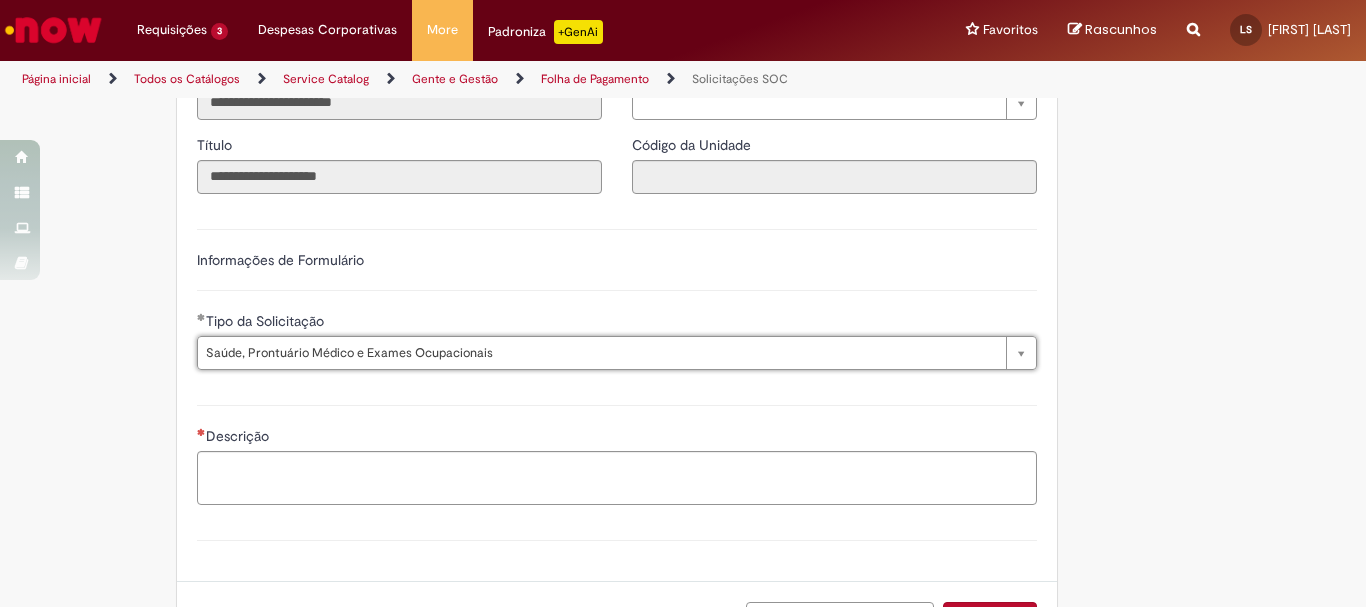 click on "Descrição" at bounding box center [617, 452] 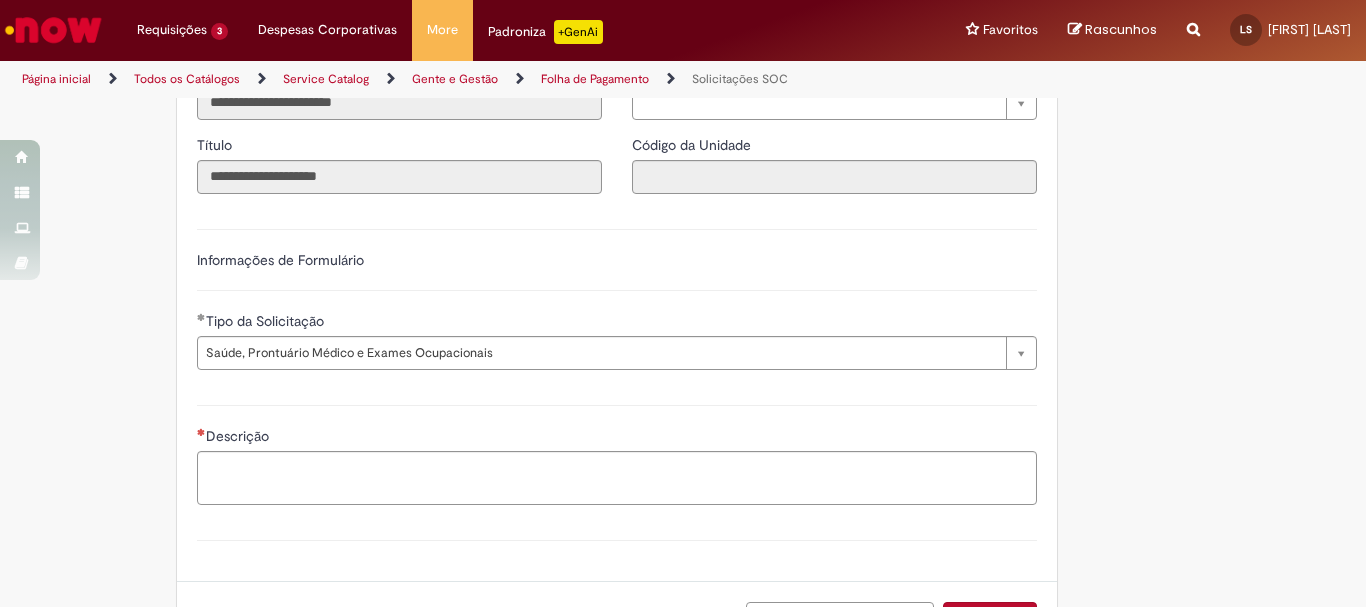 scroll, scrollTop: 600, scrollLeft: 0, axis: vertical 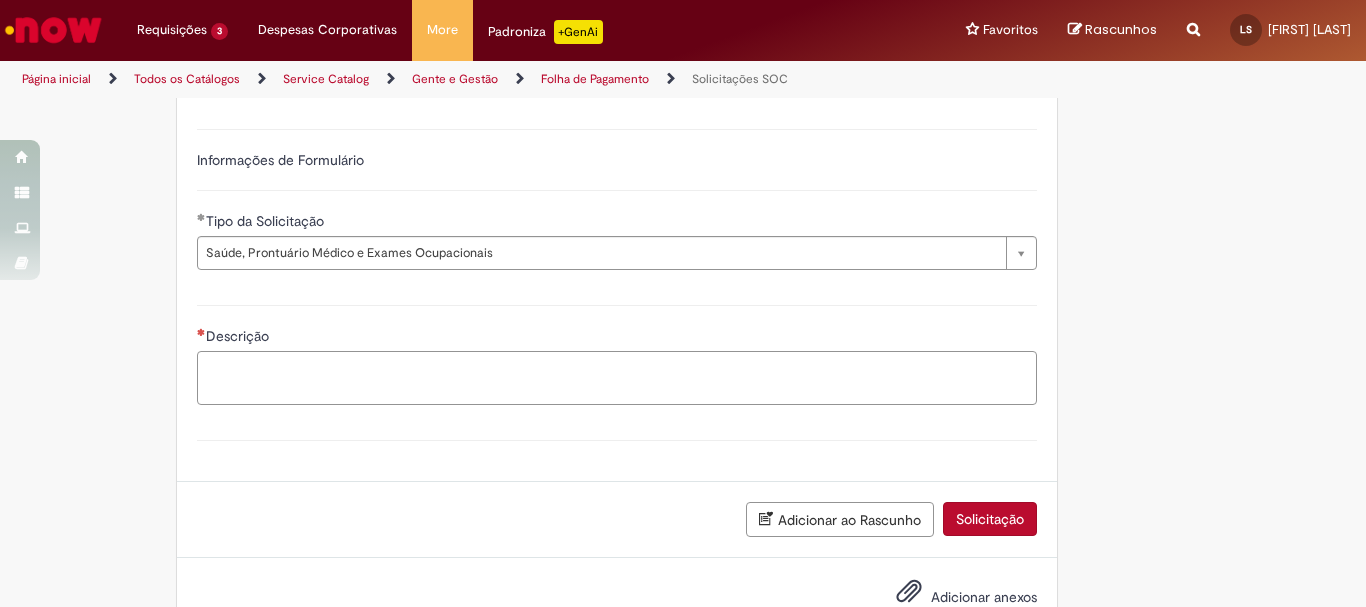 click on "Descrição" at bounding box center (617, 378) 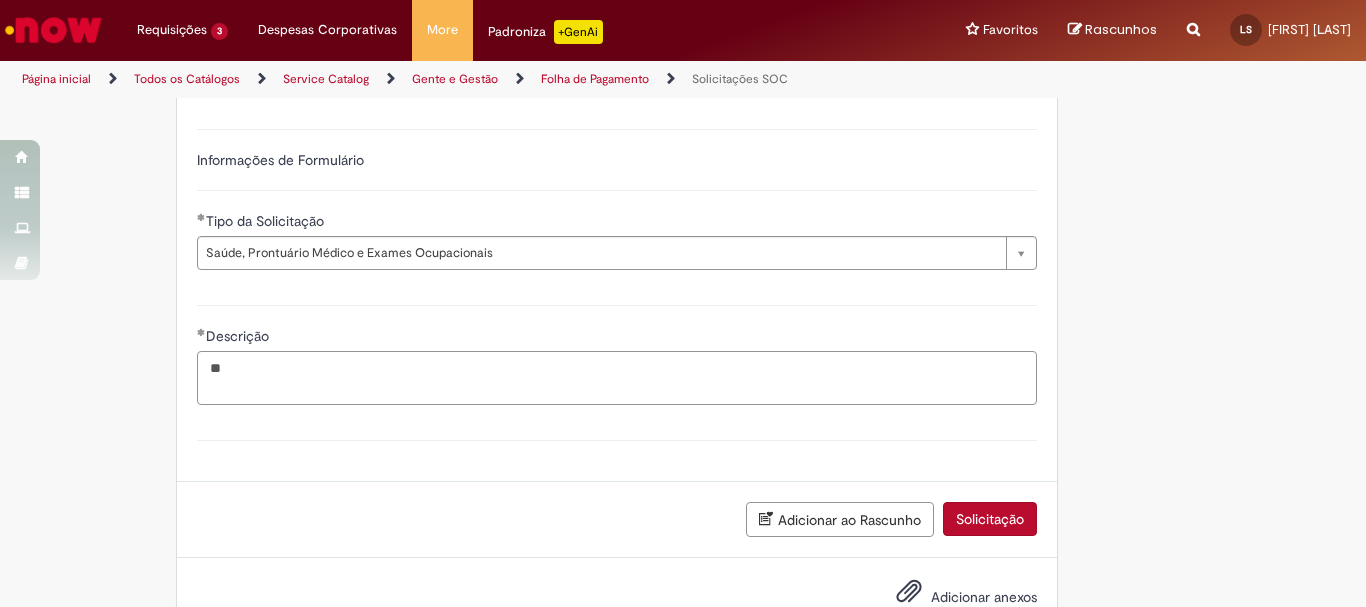 type on "*" 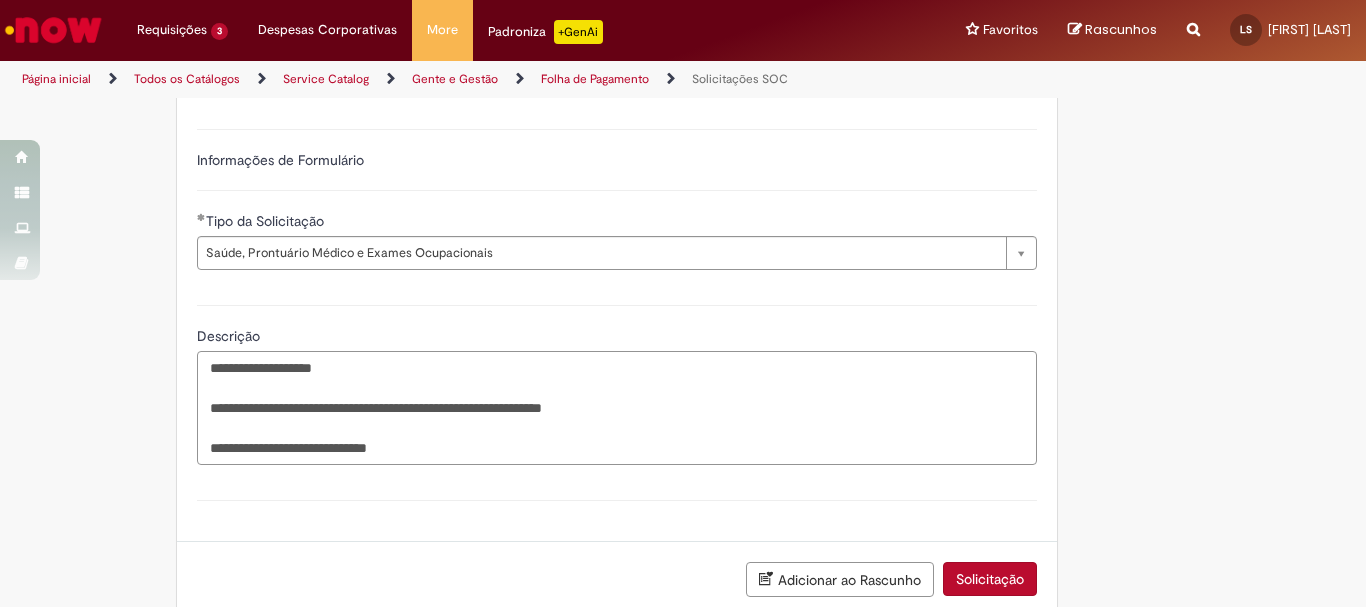 paste on "**********" 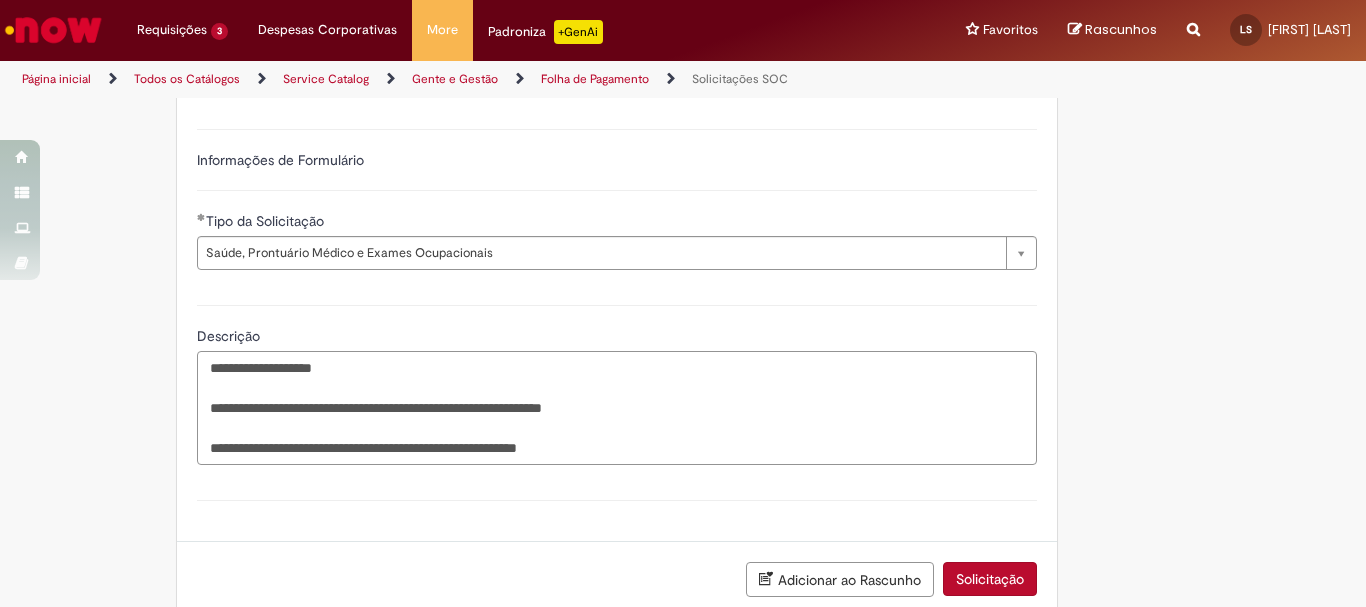 drag, startPoint x: 392, startPoint y: 451, endPoint x: 661, endPoint y: 448, distance: 269.01672 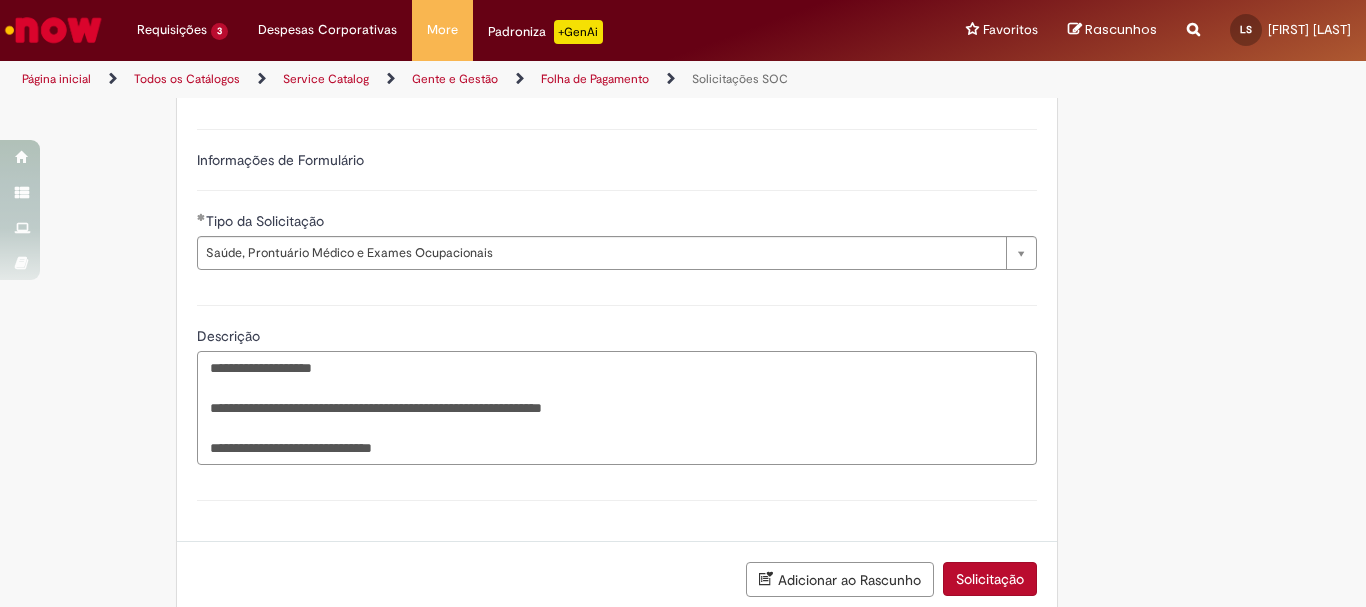 paste on "**********" 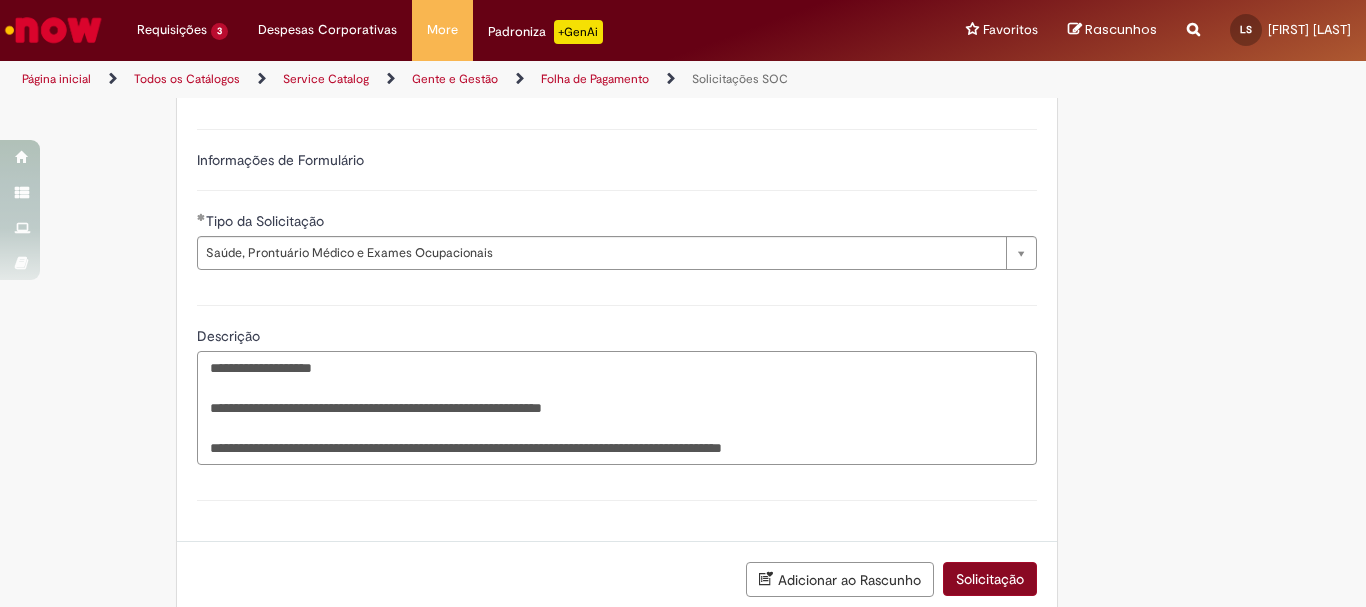 type on "**********" 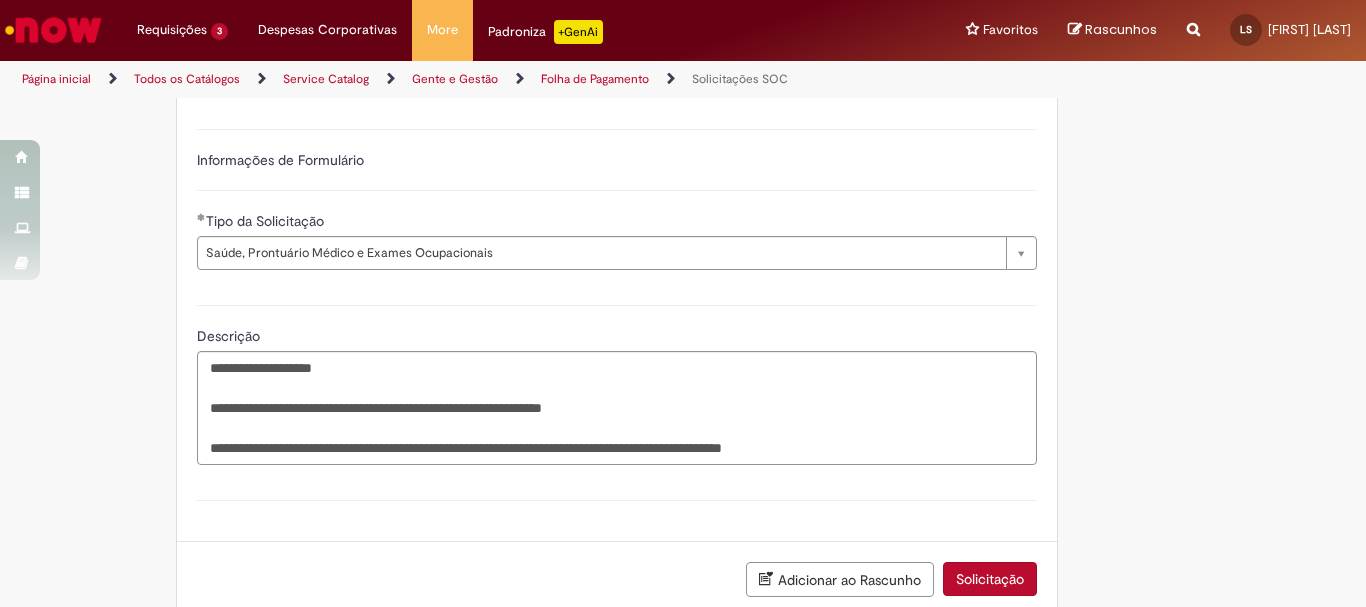 click on "Solicitação" at bounding box center [990, 579] 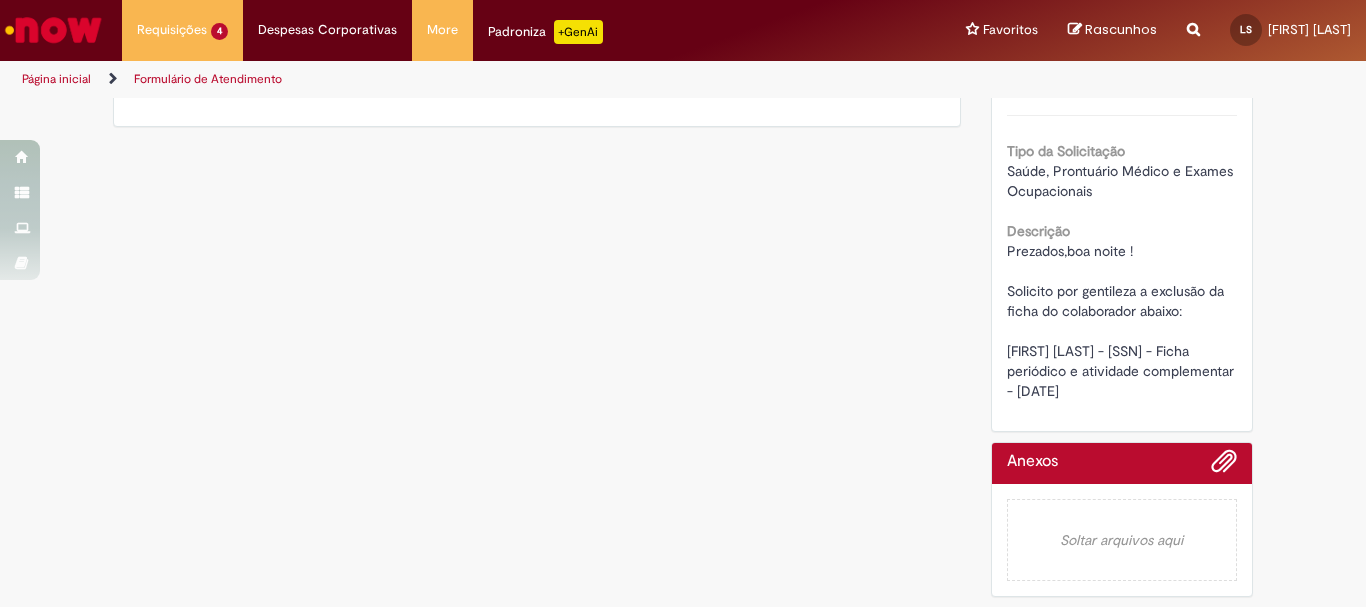 scroll, scrollTop: 0, scrollLeft: 0, axis: both 